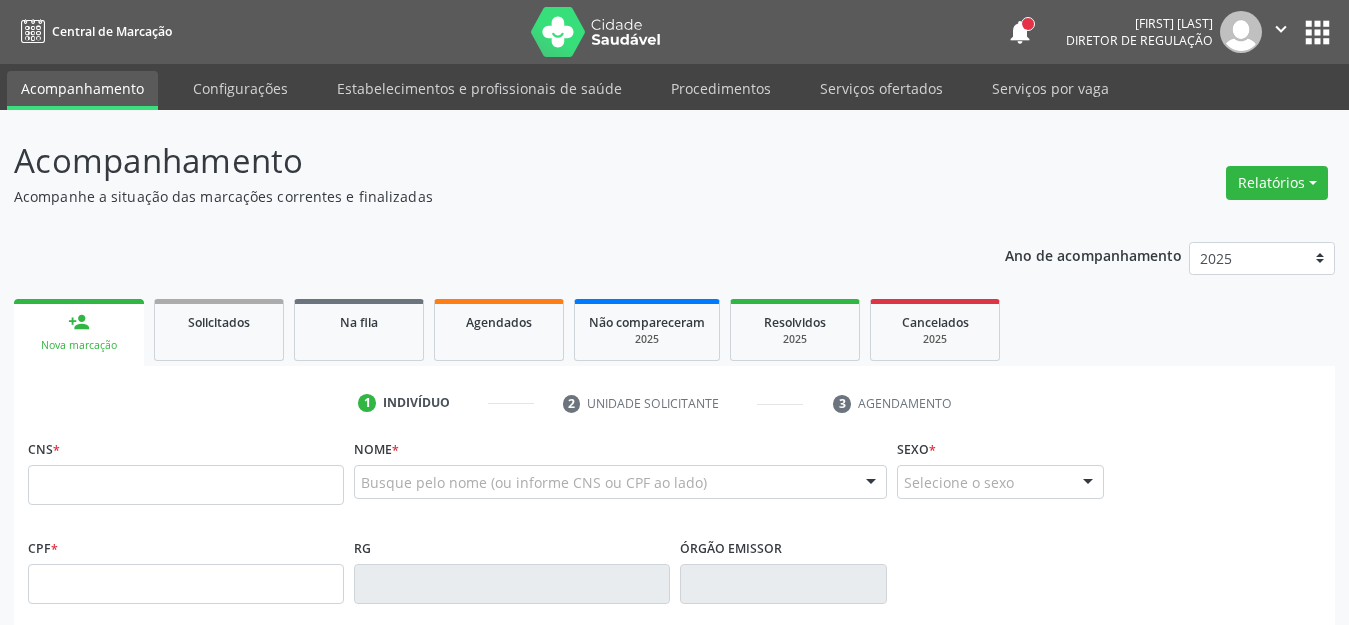 scroll, scrollTop: 204, scrollLeft: 0, axis: vertical 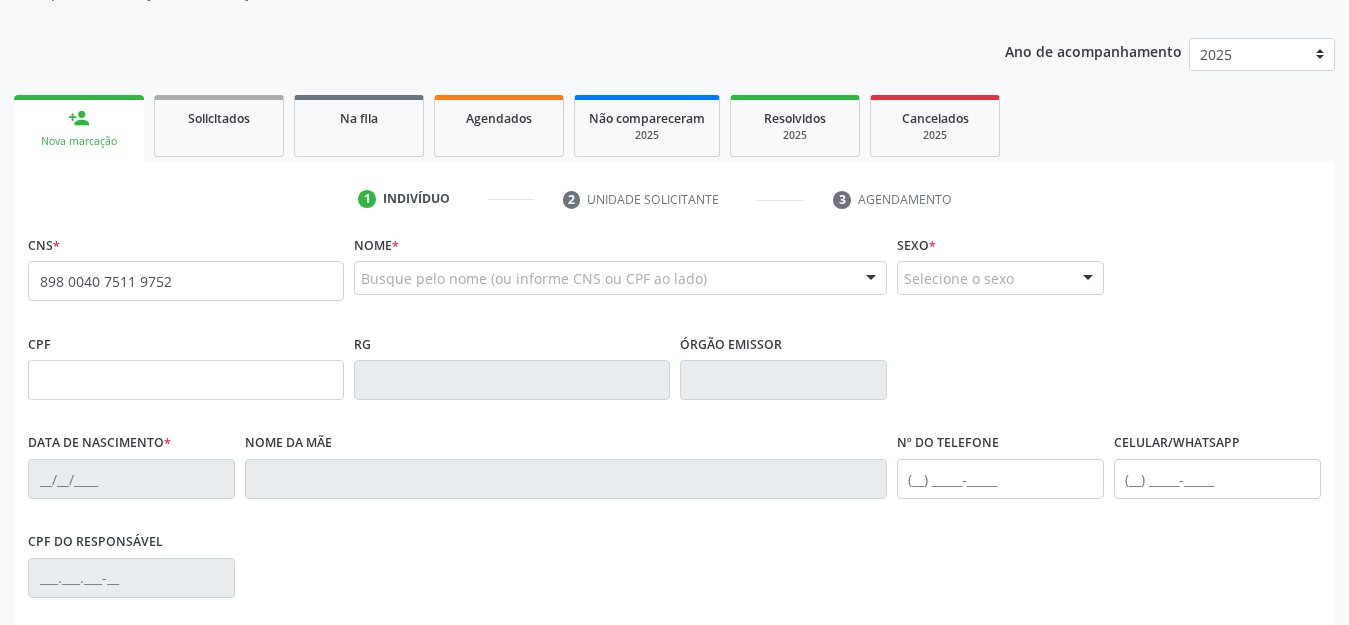 type on "898 0040 7511 9752" 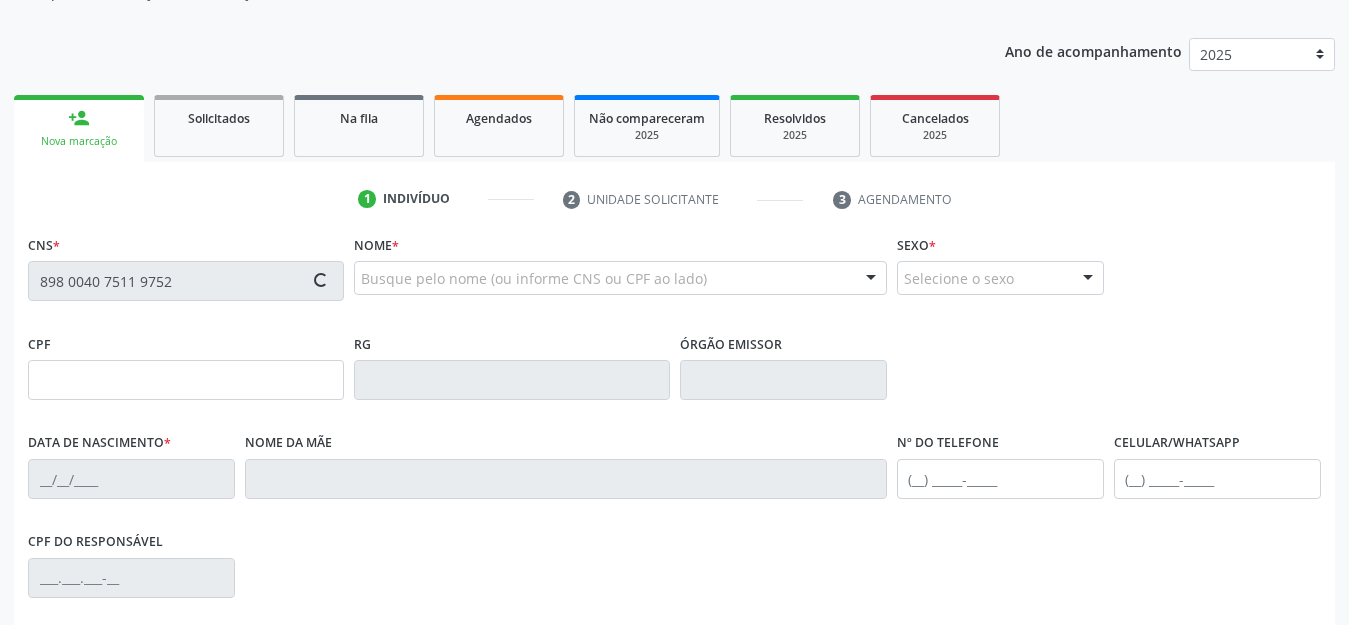 type on "[DATE]" 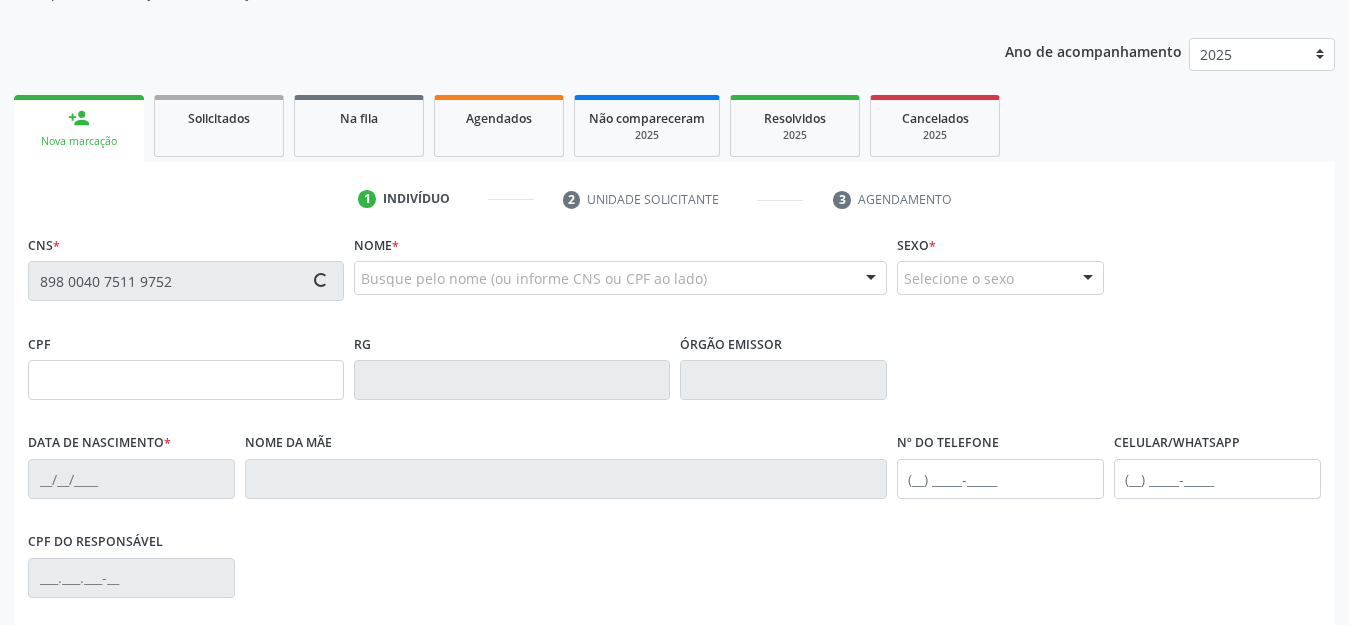 type on "[FIRST] [LAST]" 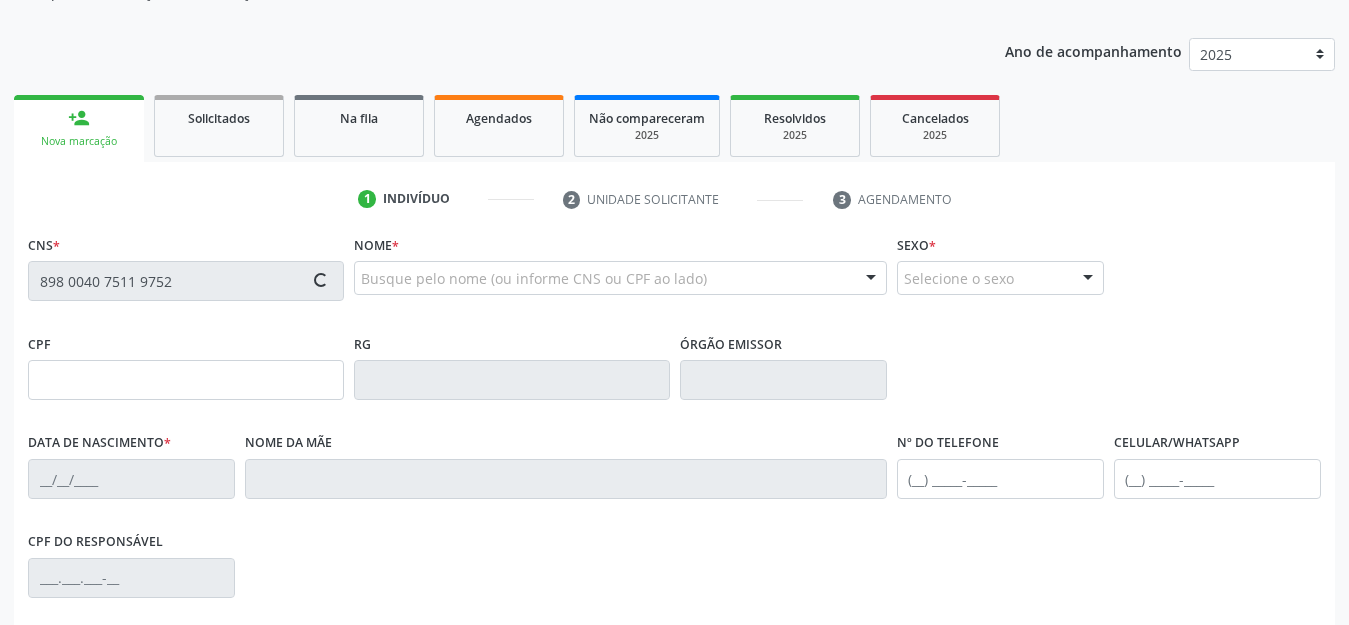 type on "S/N" 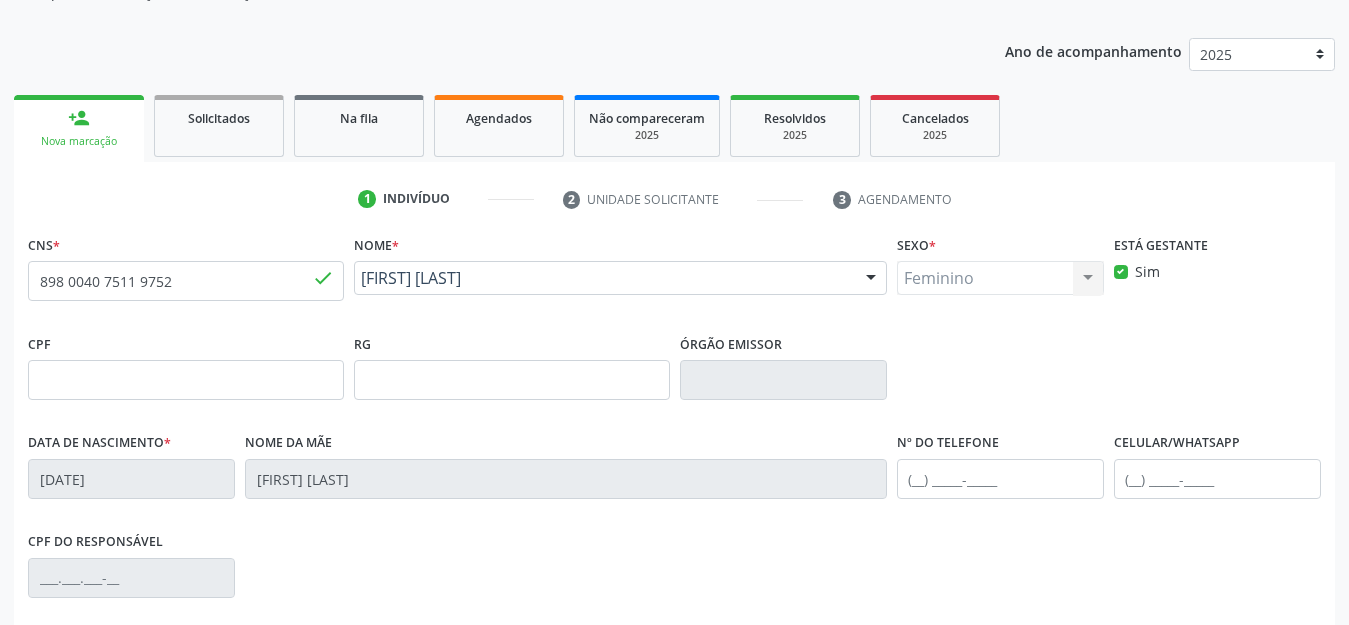 scroll, scrollTop: 459, scrollLeft: 0, axis: vertical 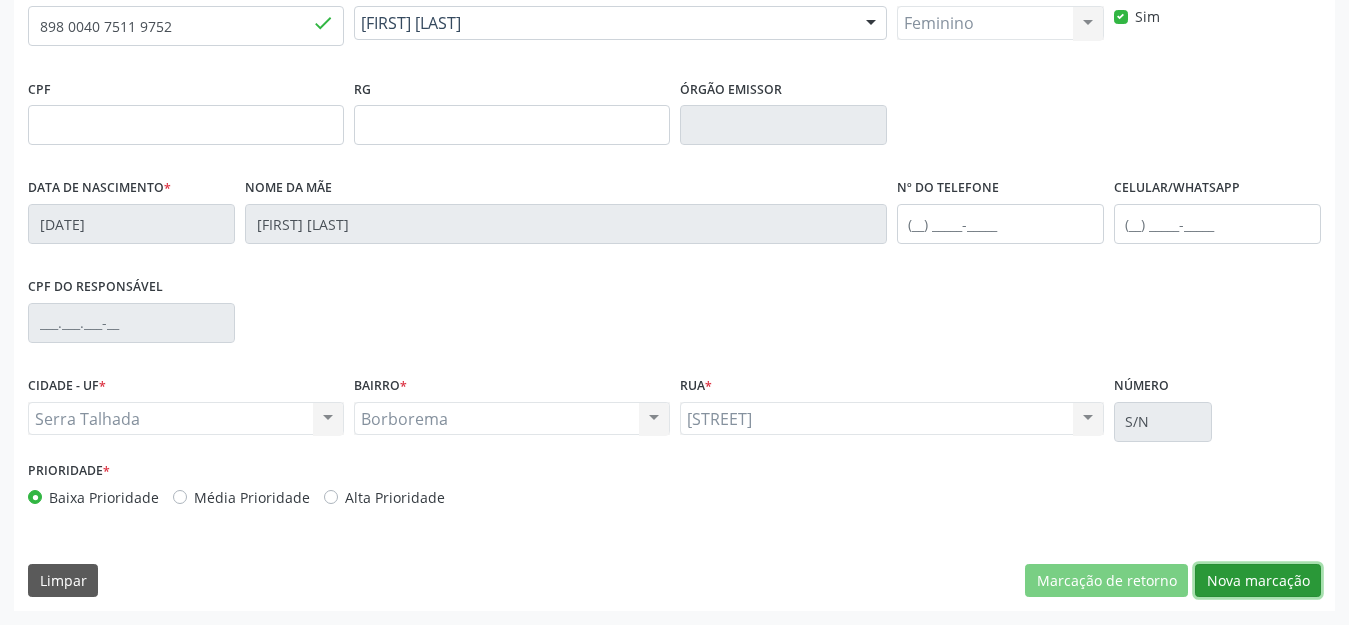 click on "Nova marcação" at bounding box center [1258, 581] 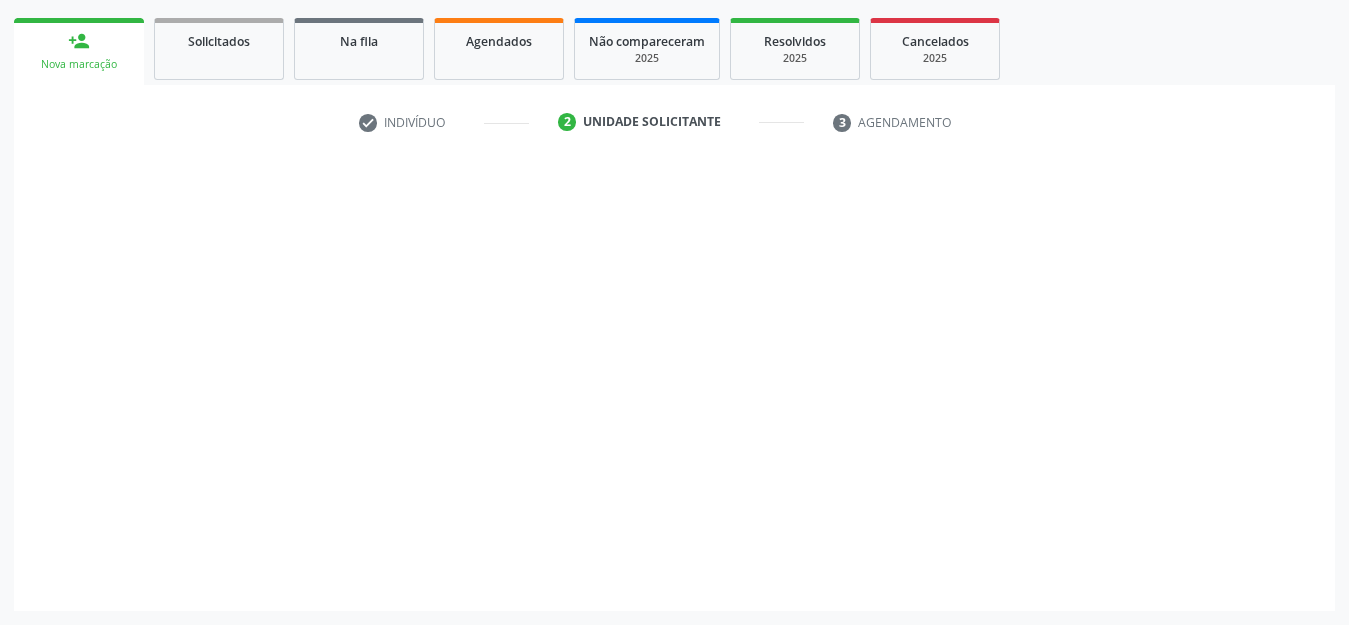 scroll, scrollTop: 281, scrollLeft: 0, axis: vertical 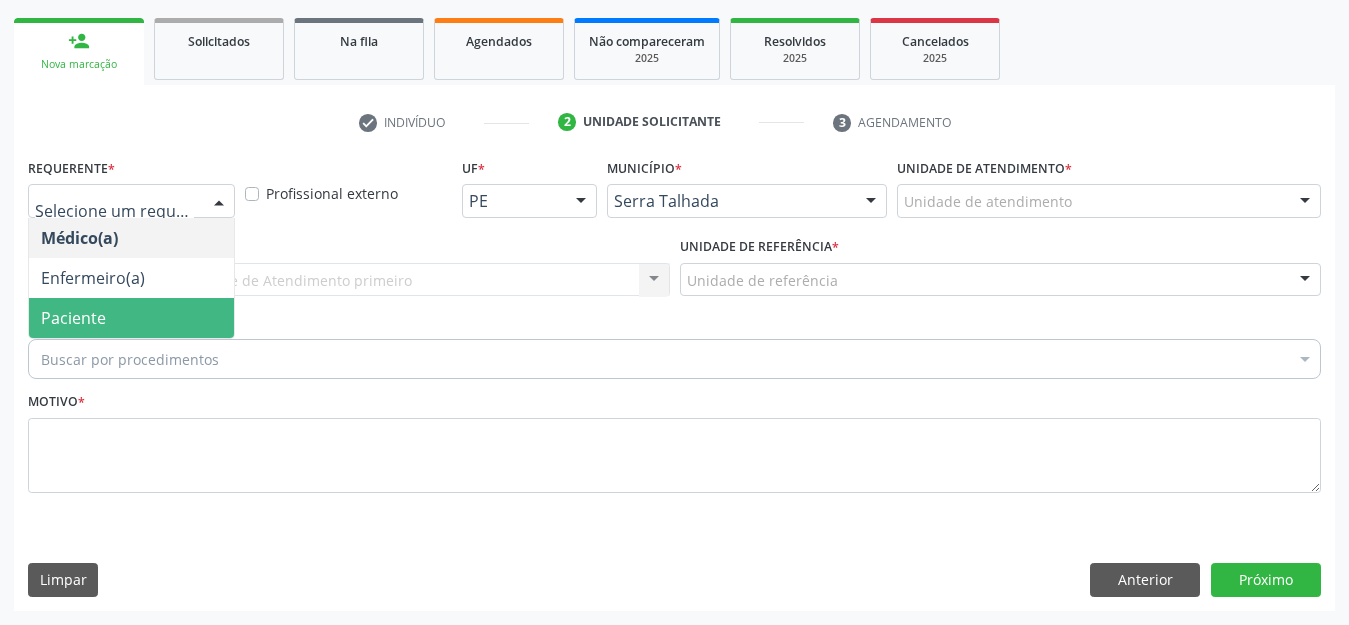 drag, startPoint x: 81, startPoint y: 310, endPoint x: 94, endPoint y: 282, distance: 30.870699 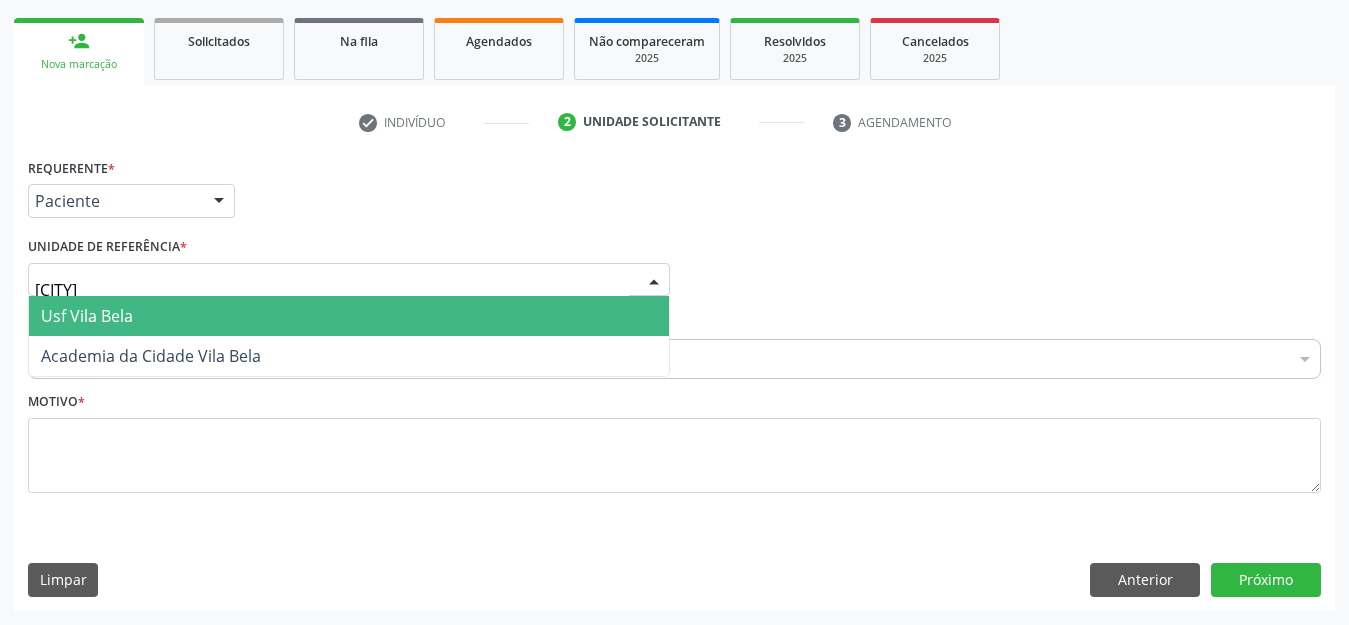 type on "vila bela" 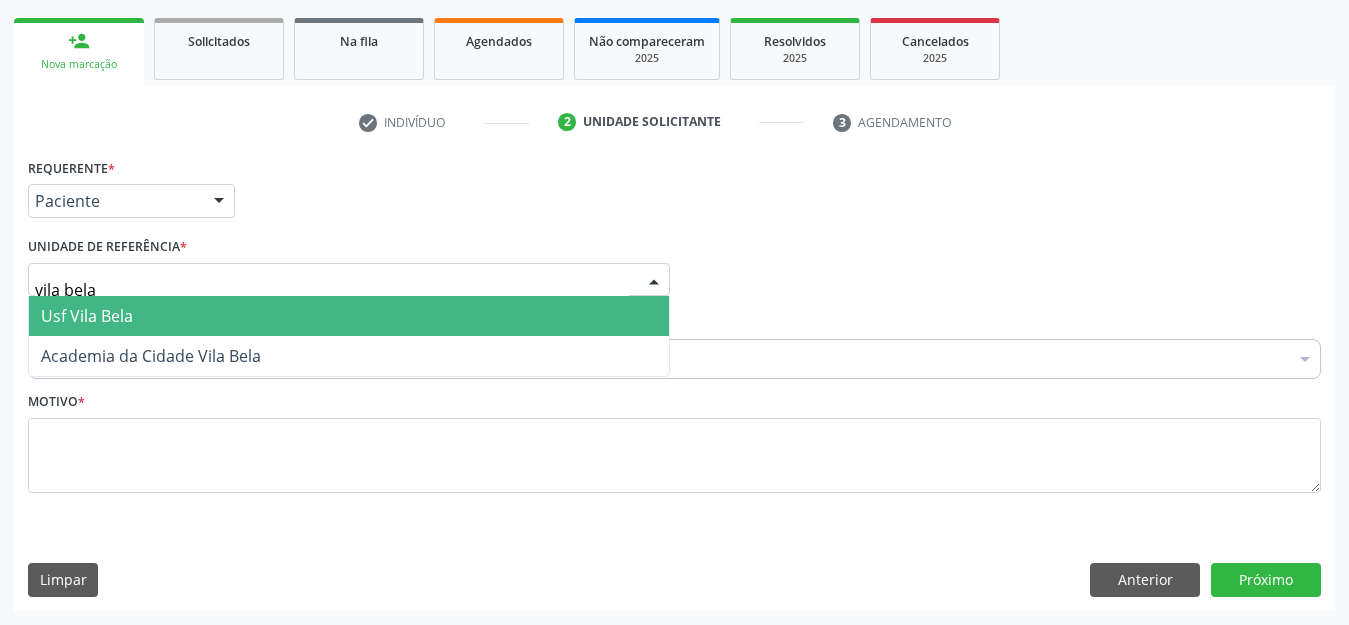 click on "Usf Vila Bela" at bounding box center [349, 316] 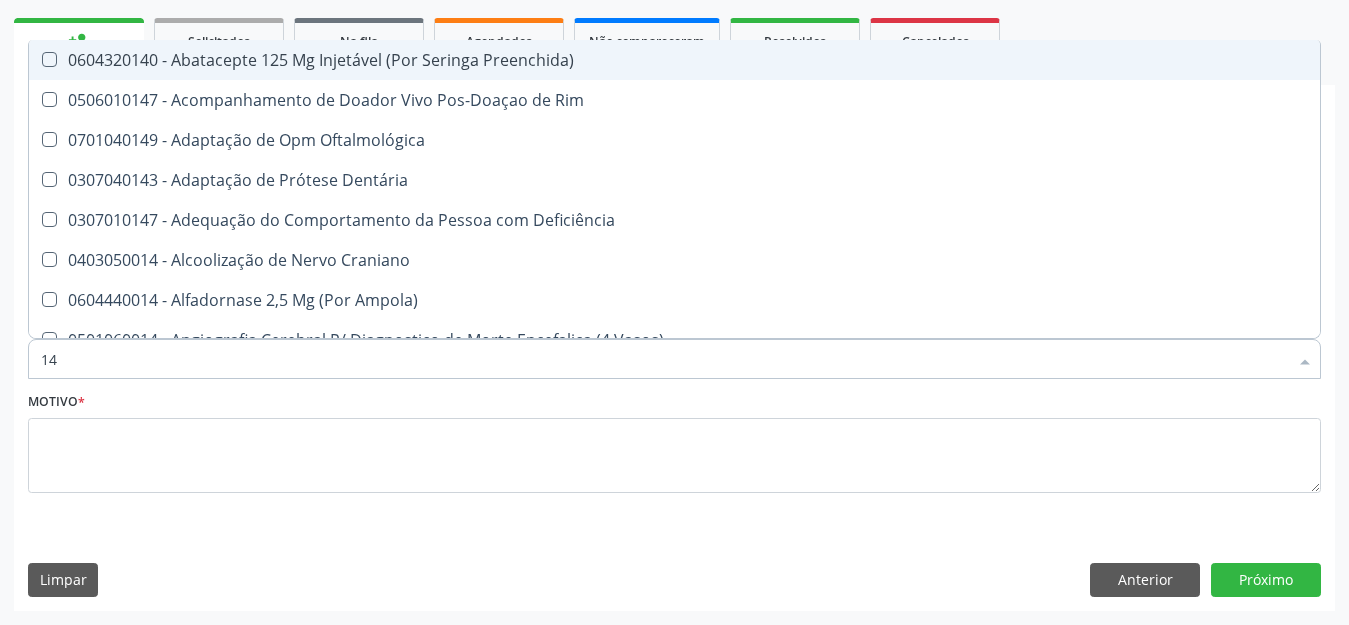 type on "143" 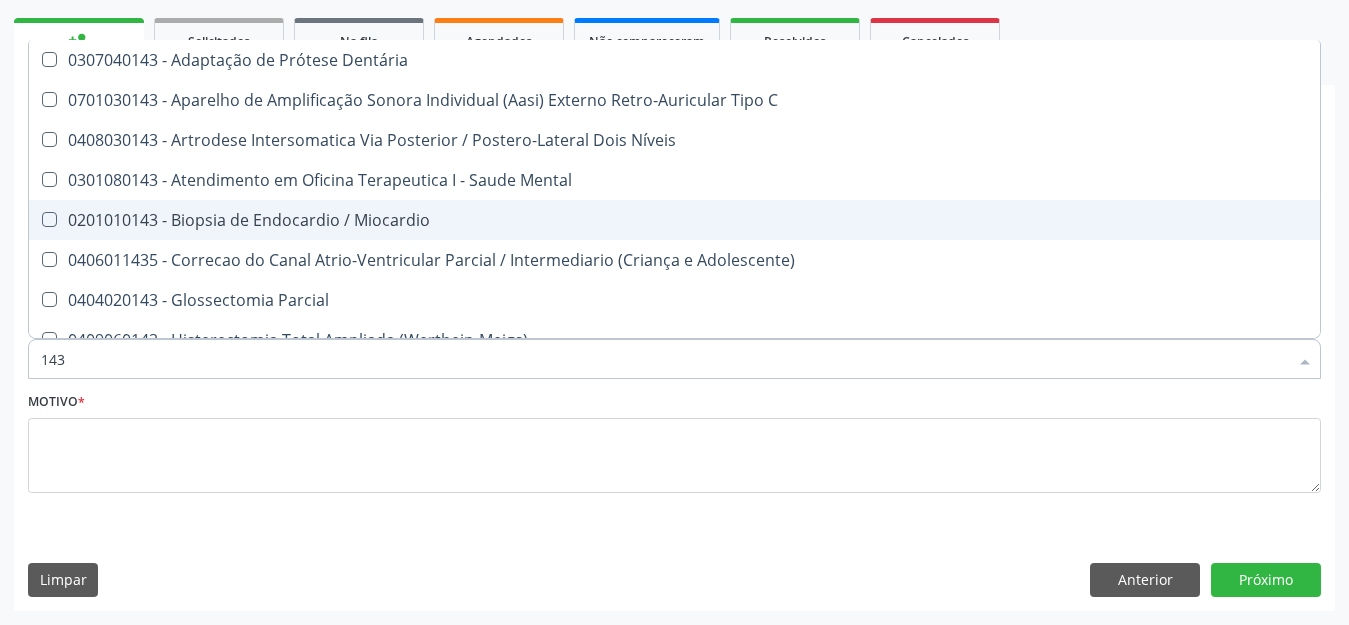 scroll, scrollTop: 422, scrollLeft: 0, axis: vertical 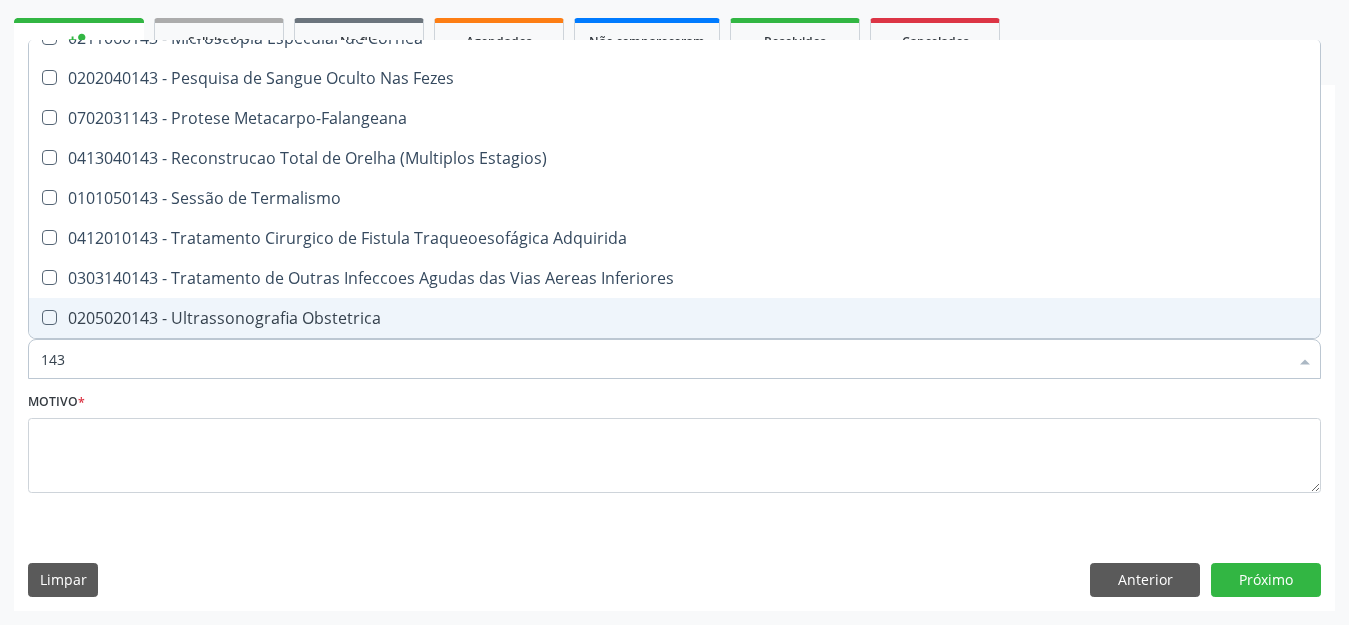 click on "0205020143 - Ultrassonografia Obstetrica" at bounding box center (674, 318) 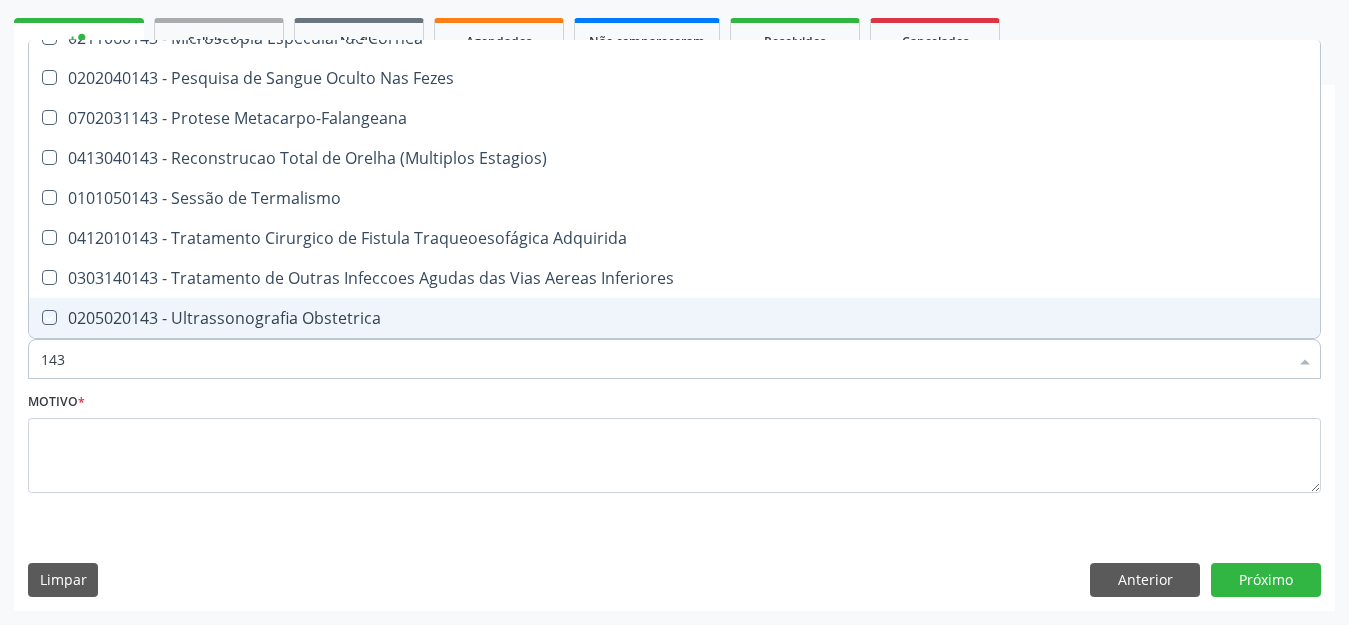 checkbox on "true" 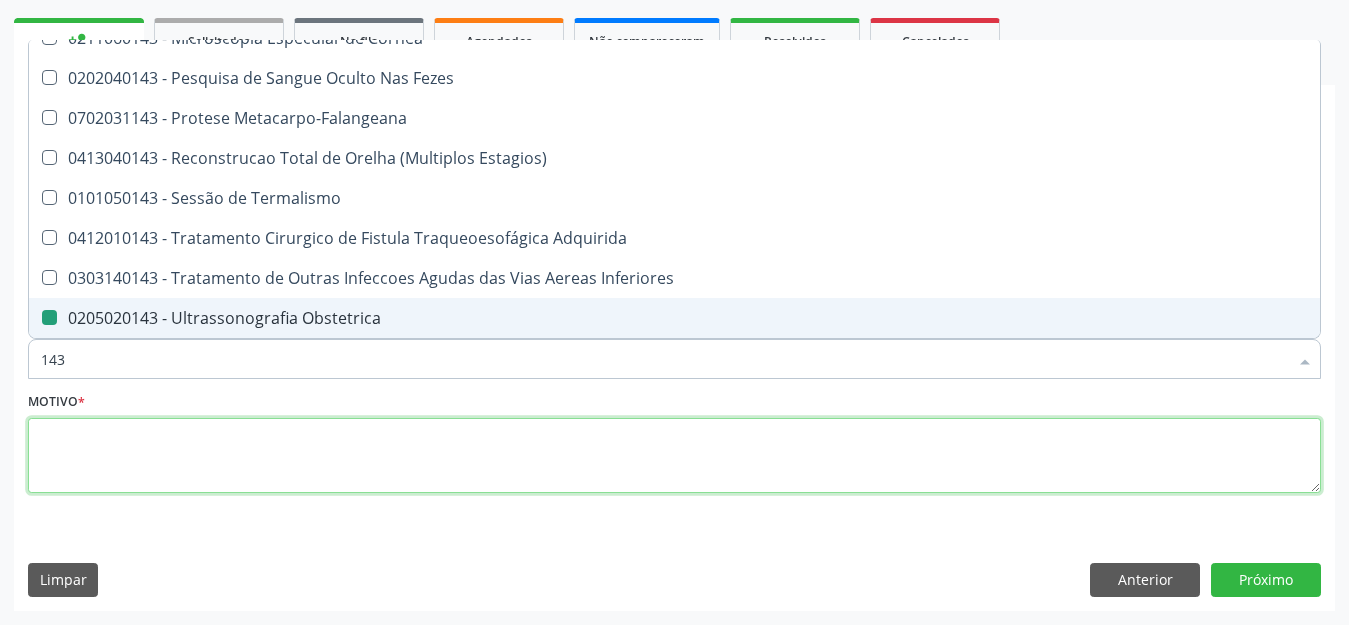 click at bounding box center (674, 456) 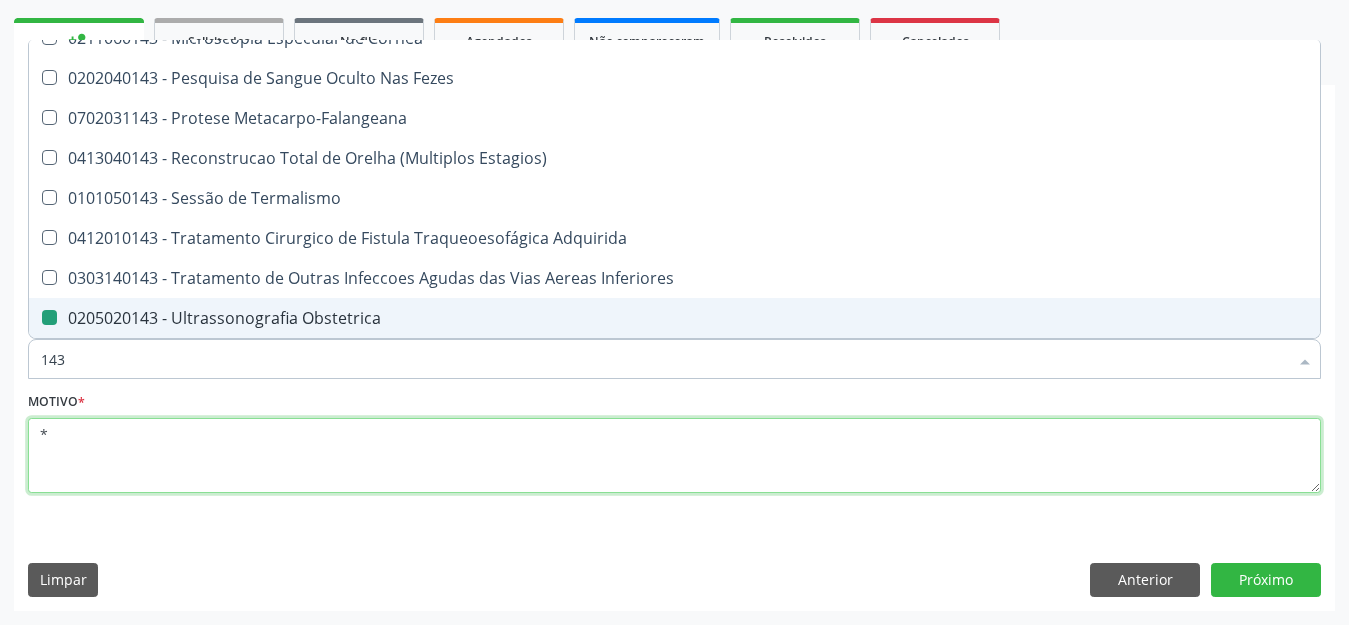 checkbox on "true" 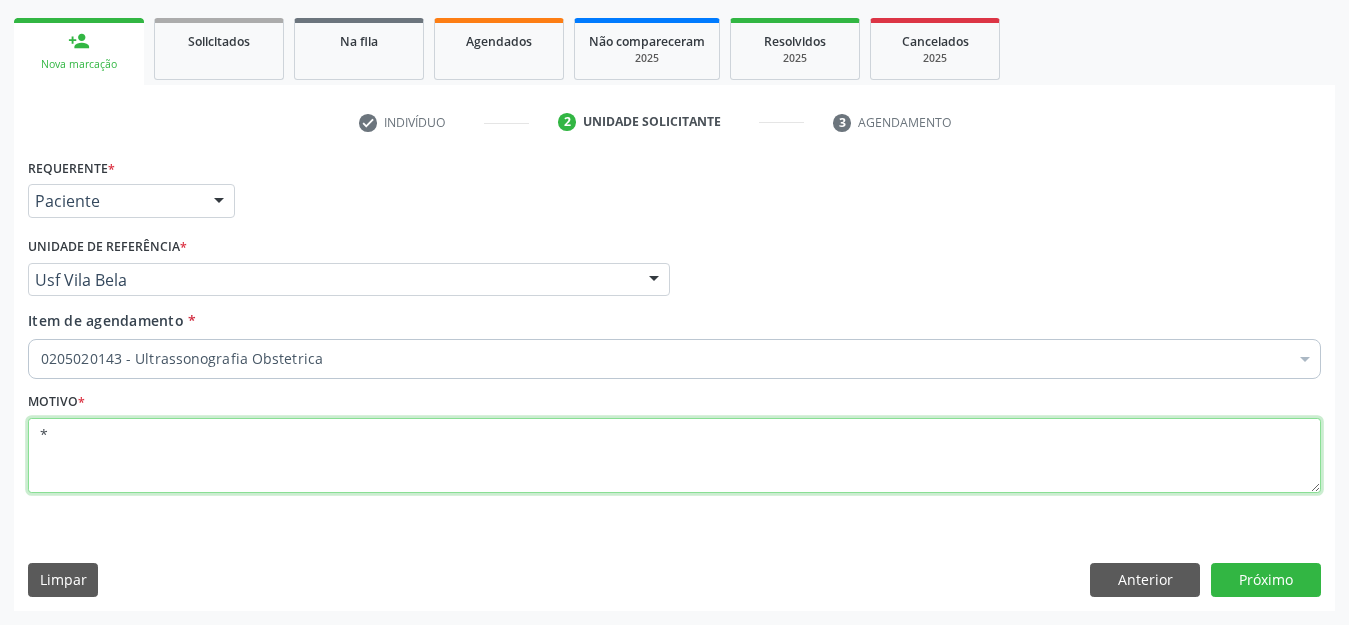 scroll, scrollTop: 0, scrollLeft: 0, axis: both 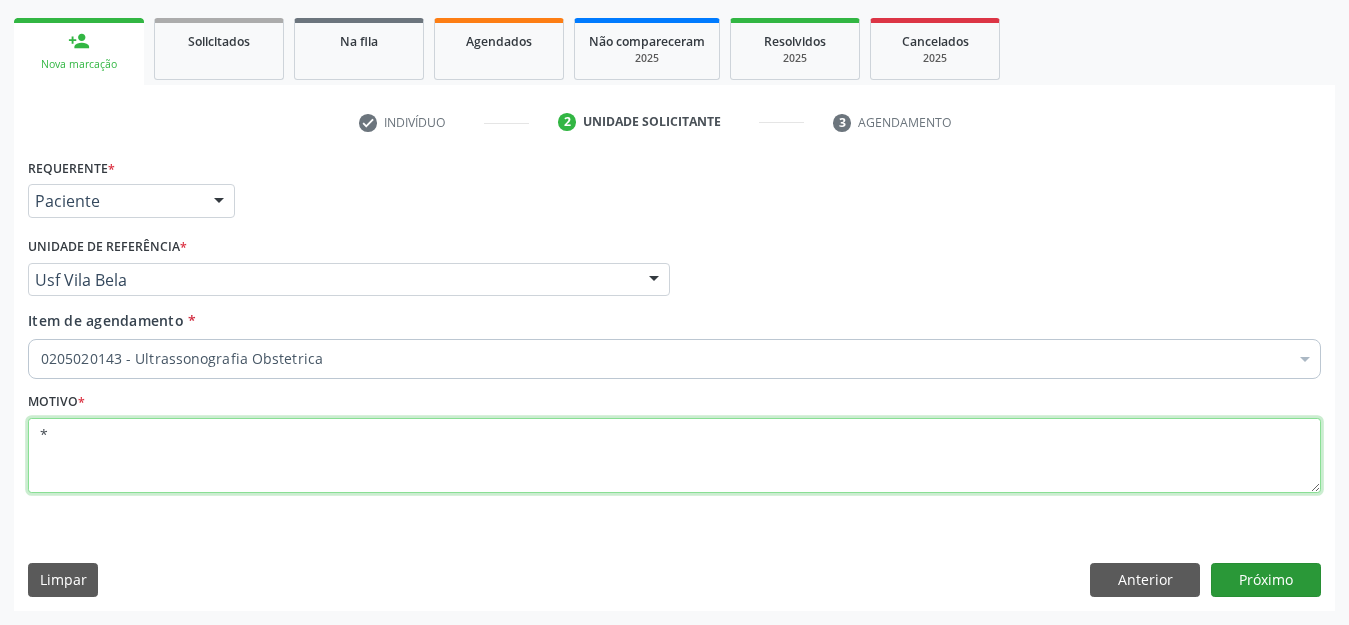 type on "*" 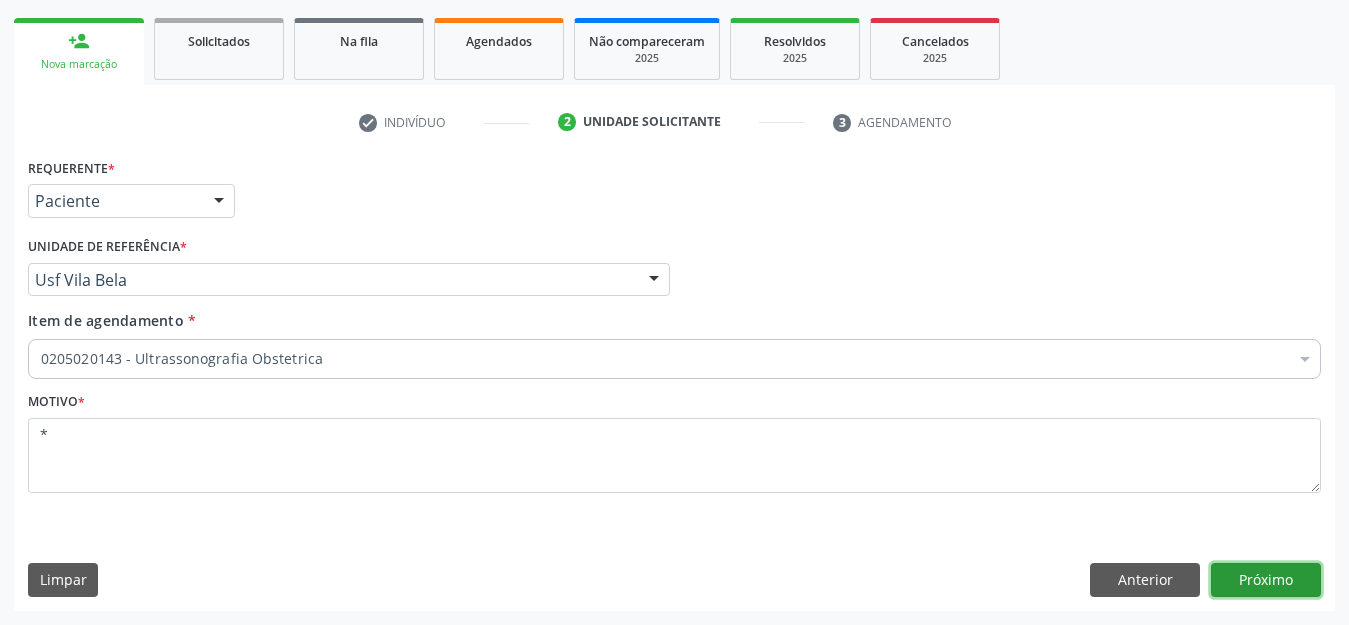 click on "Próximo" at bounding box center [1266, 580] 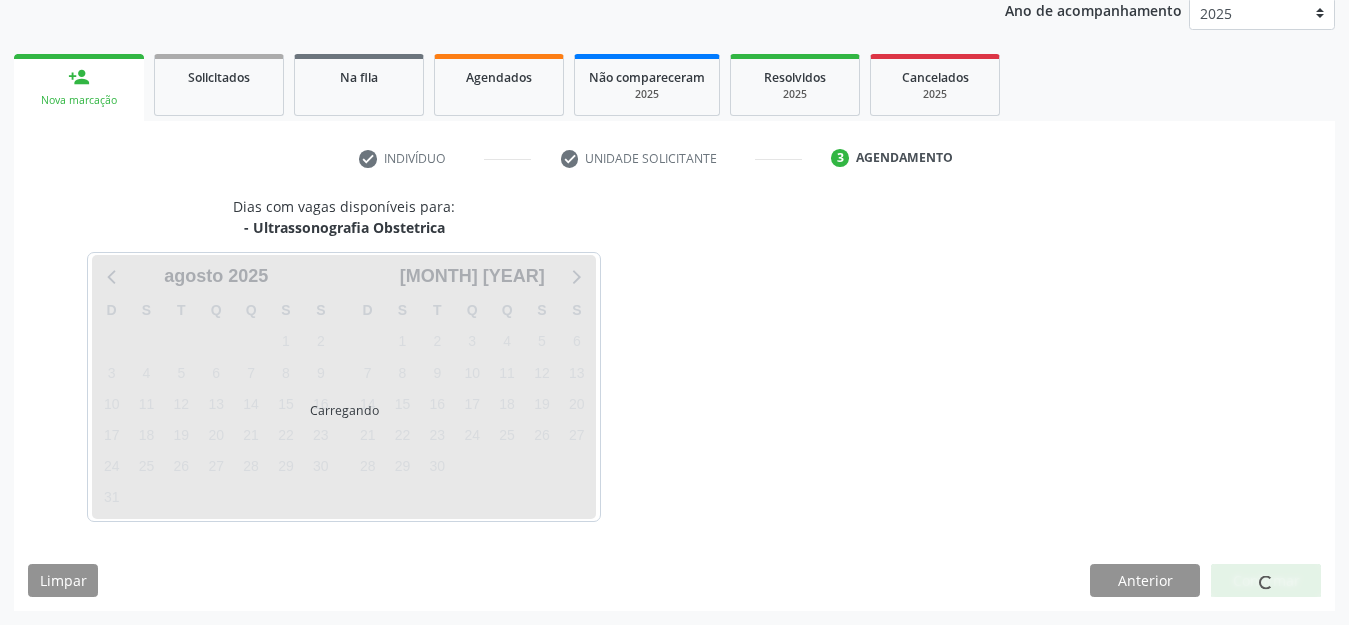 scroll, scrollTop: 245, scrollLeft: 0, axis: vertical 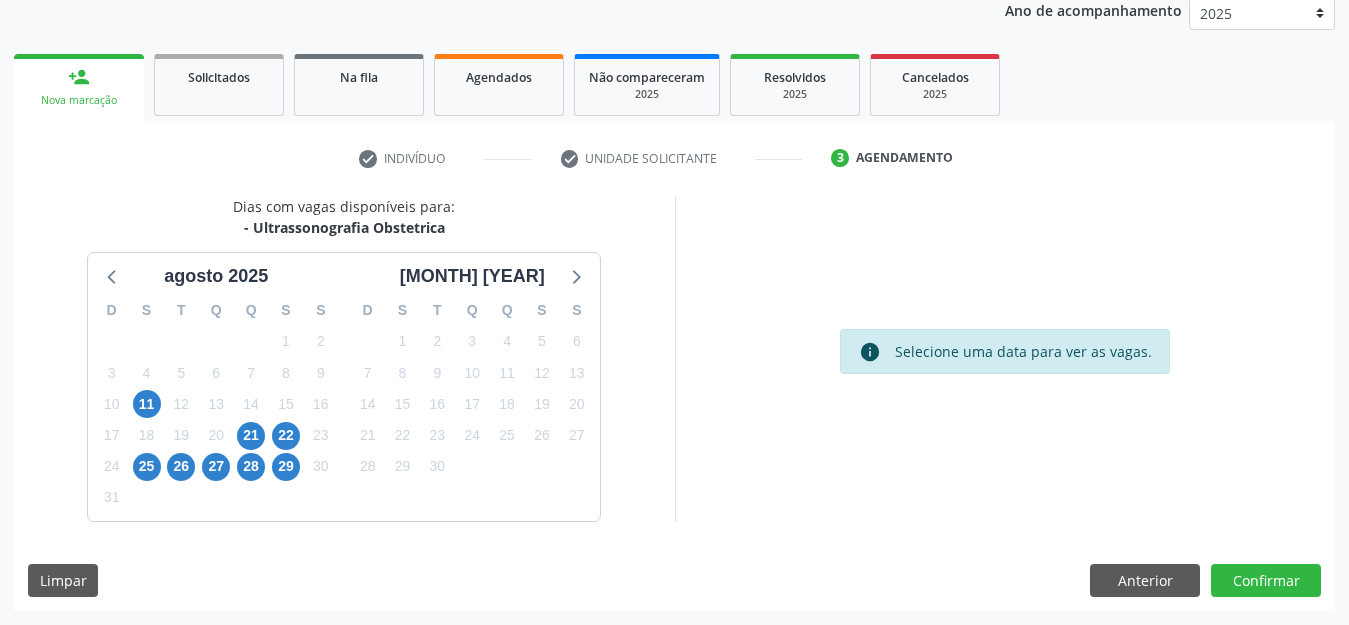 click on "11" at bounding box center (147, 404) 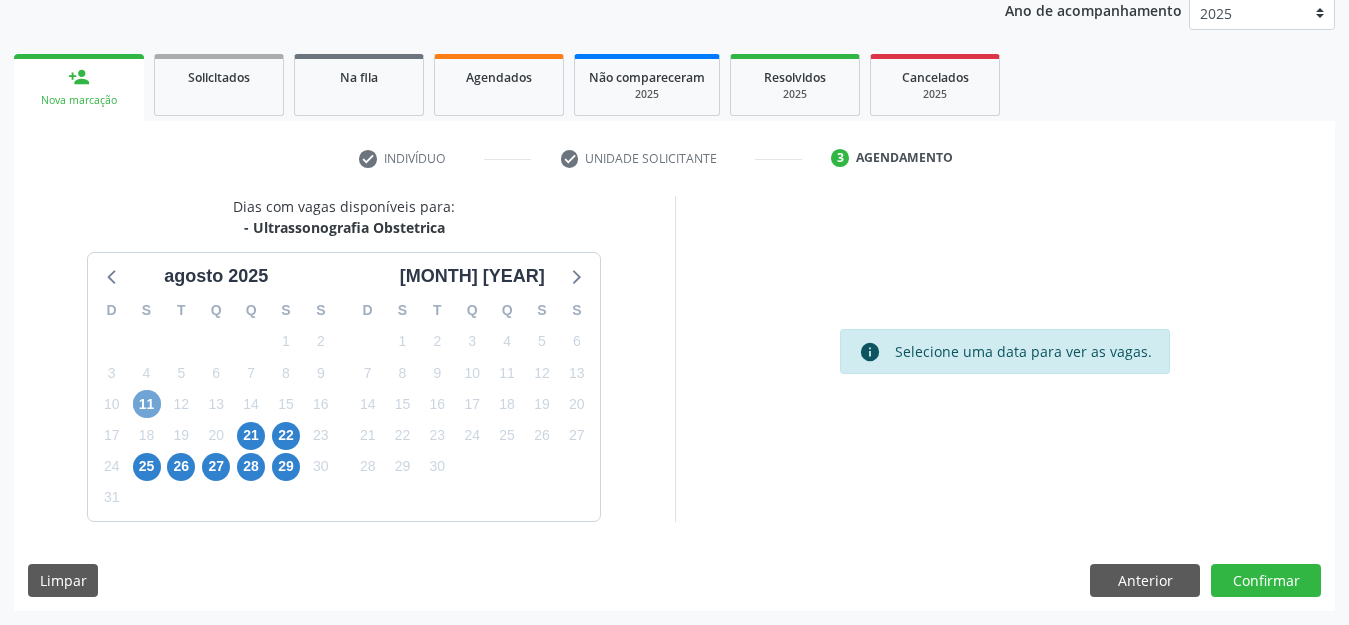 click on "11" at bounding box center [147, 404] 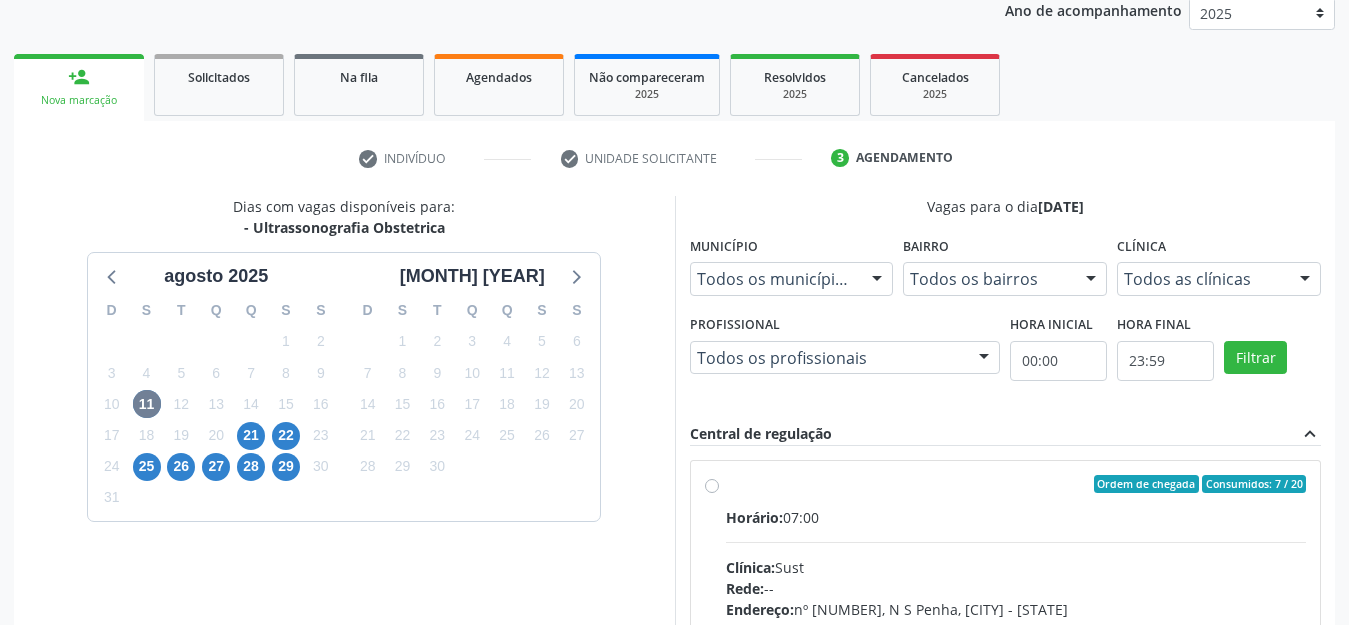 click on "Ordem de chegada
Consumidos: 7 / 20
Horário:   07:00
Clínica:  Sust
Rede:
--
Endereço:   nº [NUMBER], N S Penha, [CITY] - [STATE]
Telefone:   [PHONE]
Profissional:
[FIRST] [LAST]
Informações adicionais sobre o atendimento
Idade de atendimento:
de 0 a 120 anos
Gênero(s) atendido(s):
Masculino e Feminino
Informações adicionais:
--" at bounding box center [1016, 628] 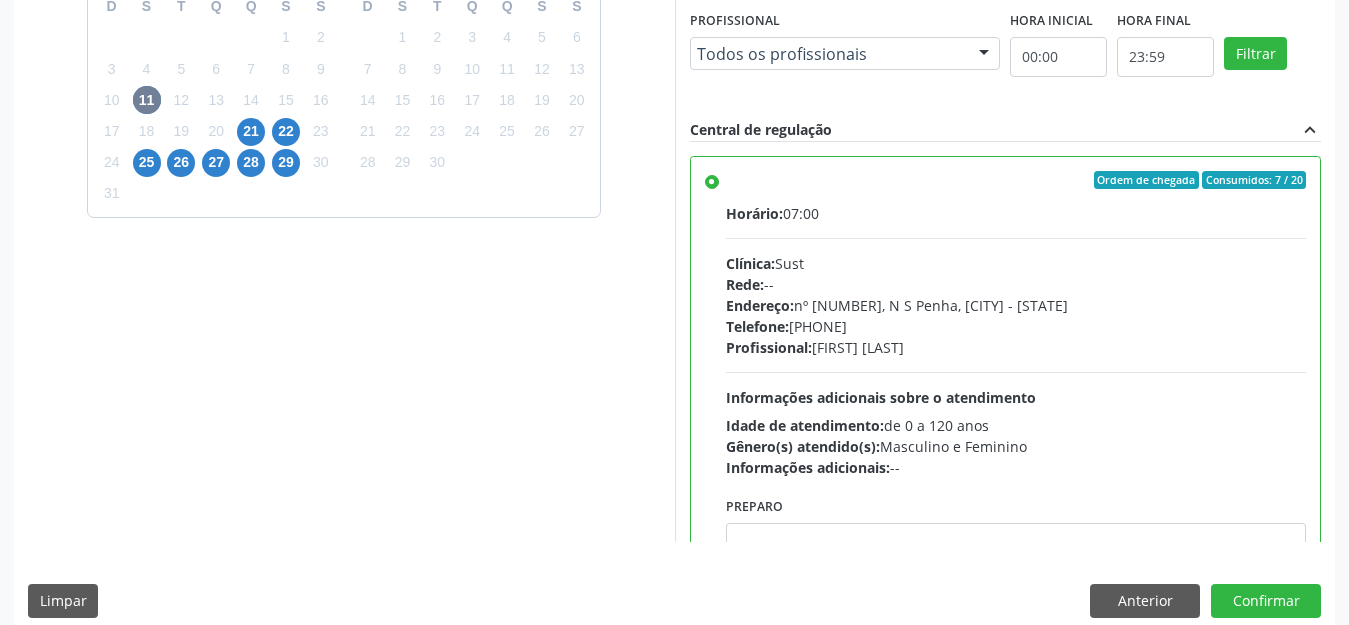 scroll, scrollTop: 570, scrollLeft: 0, axis: vertical 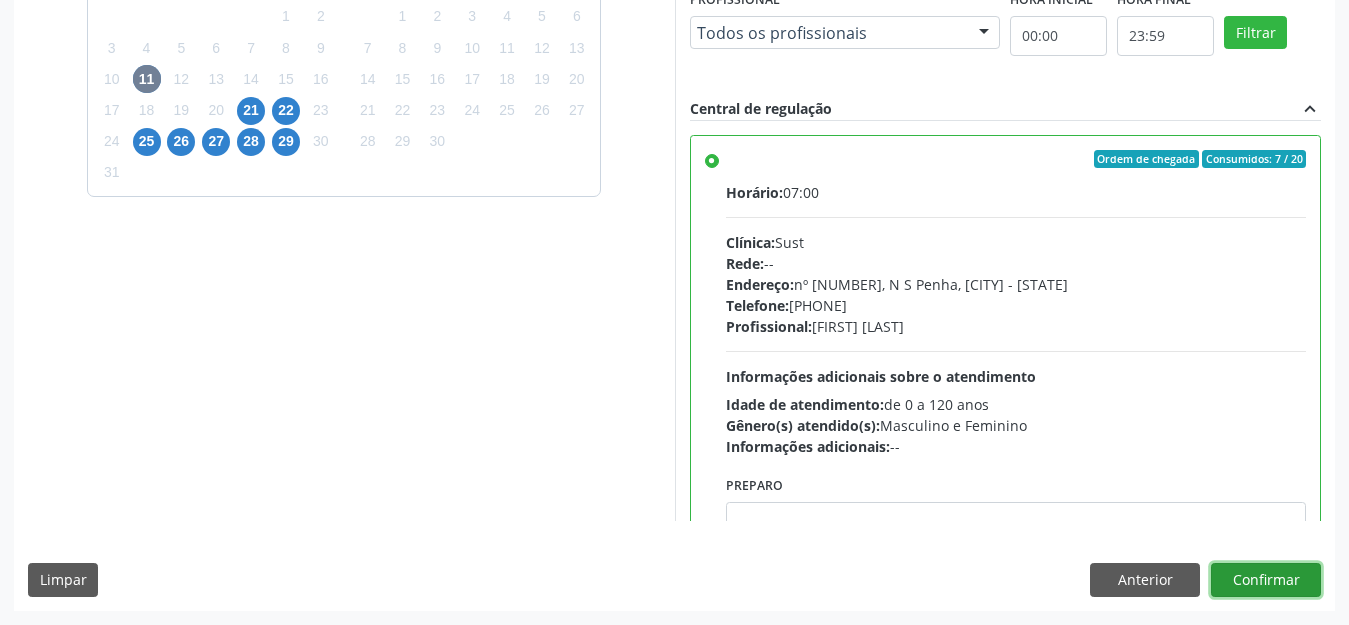 click on "Confirmar" at bounding box center (1266, 580) 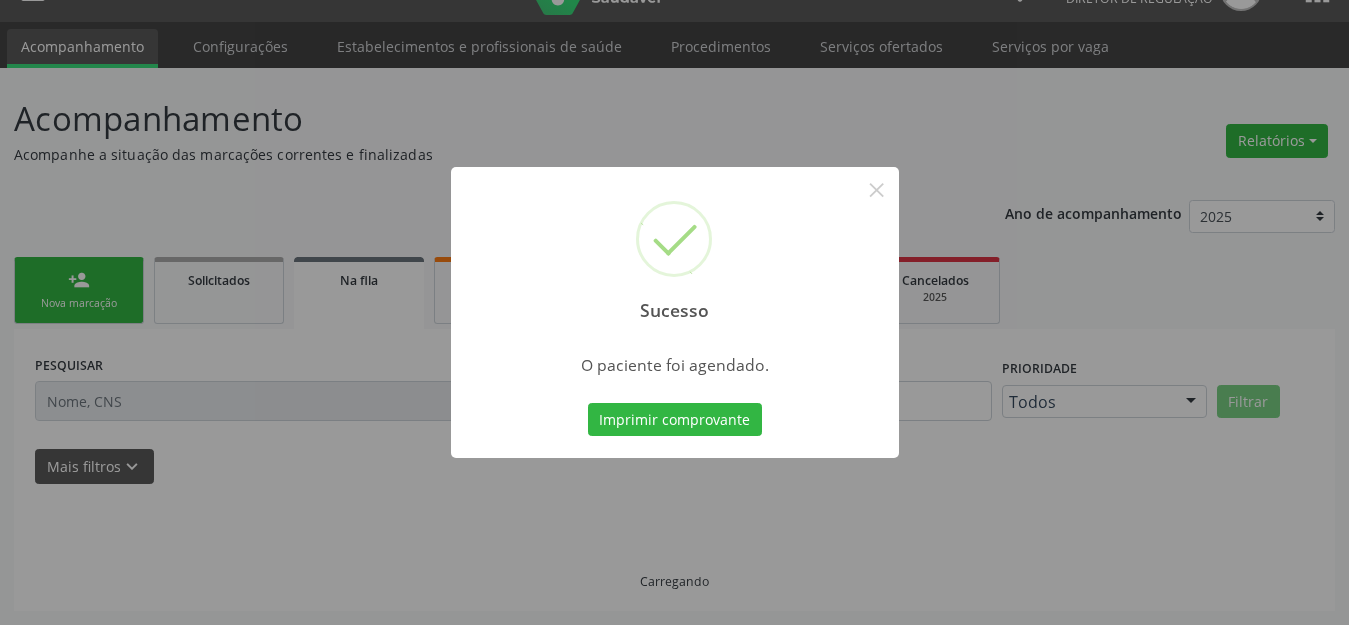 scroll, scrollTop: 42, scrollLeft: 0, axis: vertical 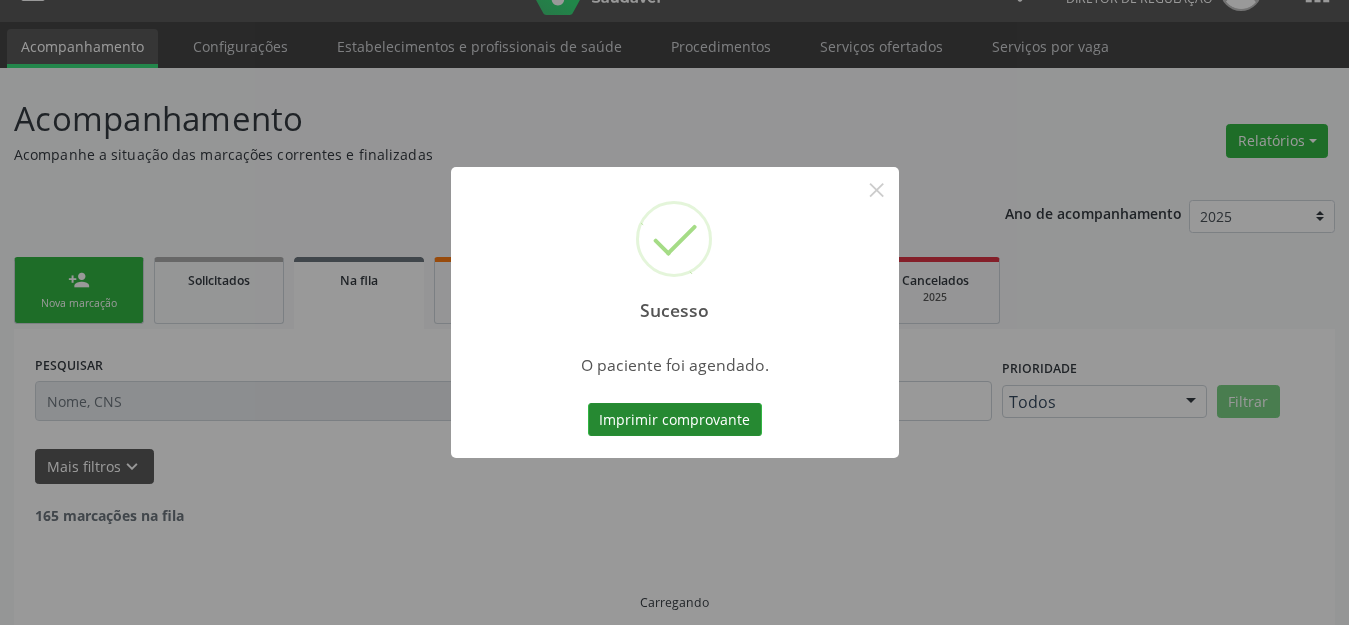 click on "Imprimir comprovante" at bounding box center [675, 420] 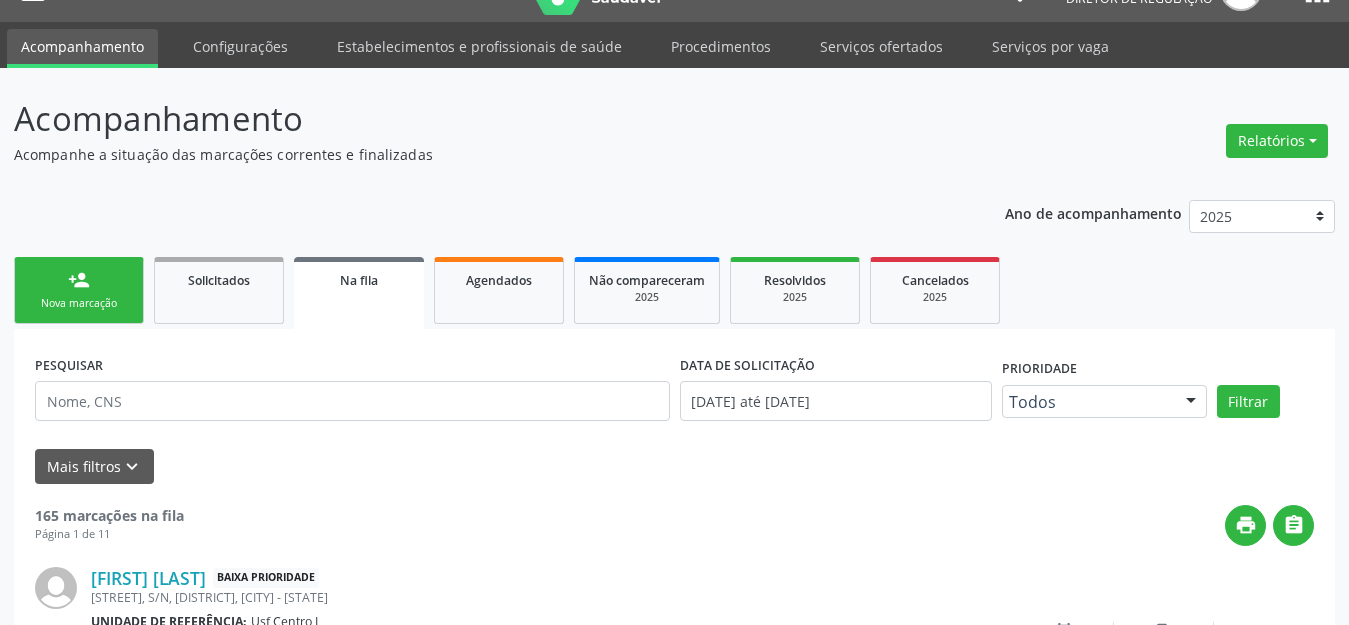click on "person_add" at bounding box center (79, 280) 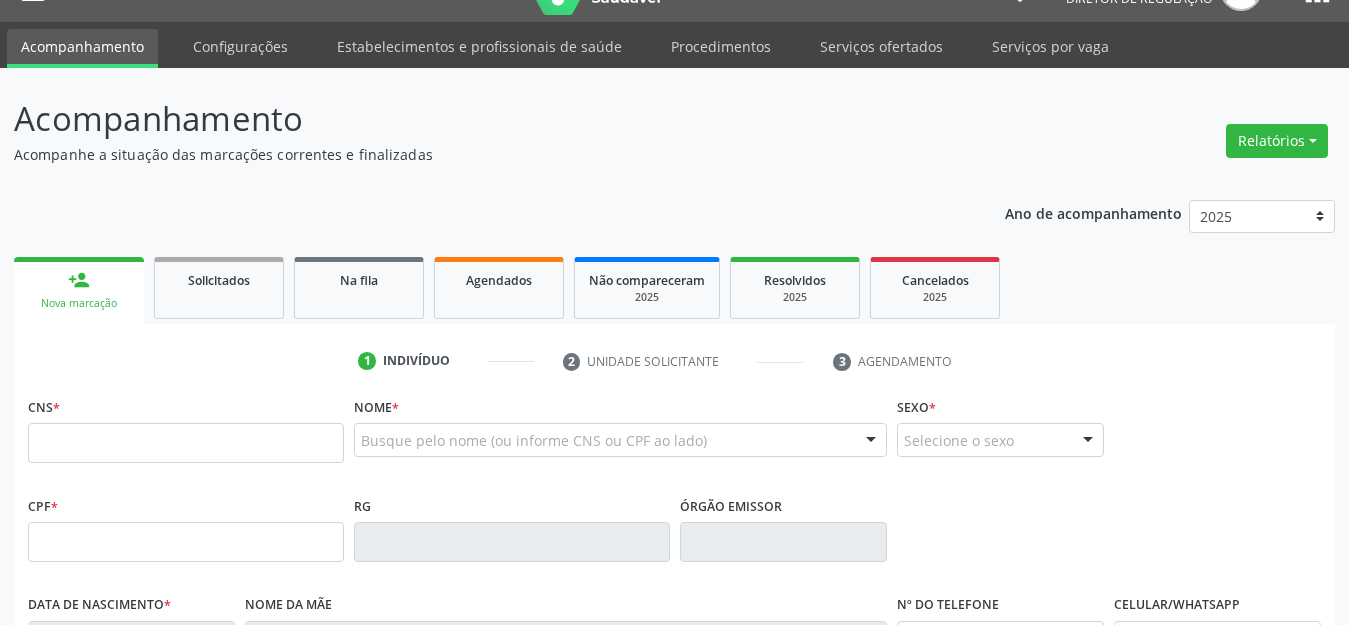 click on "person_add" at bounding box center (79, 280) 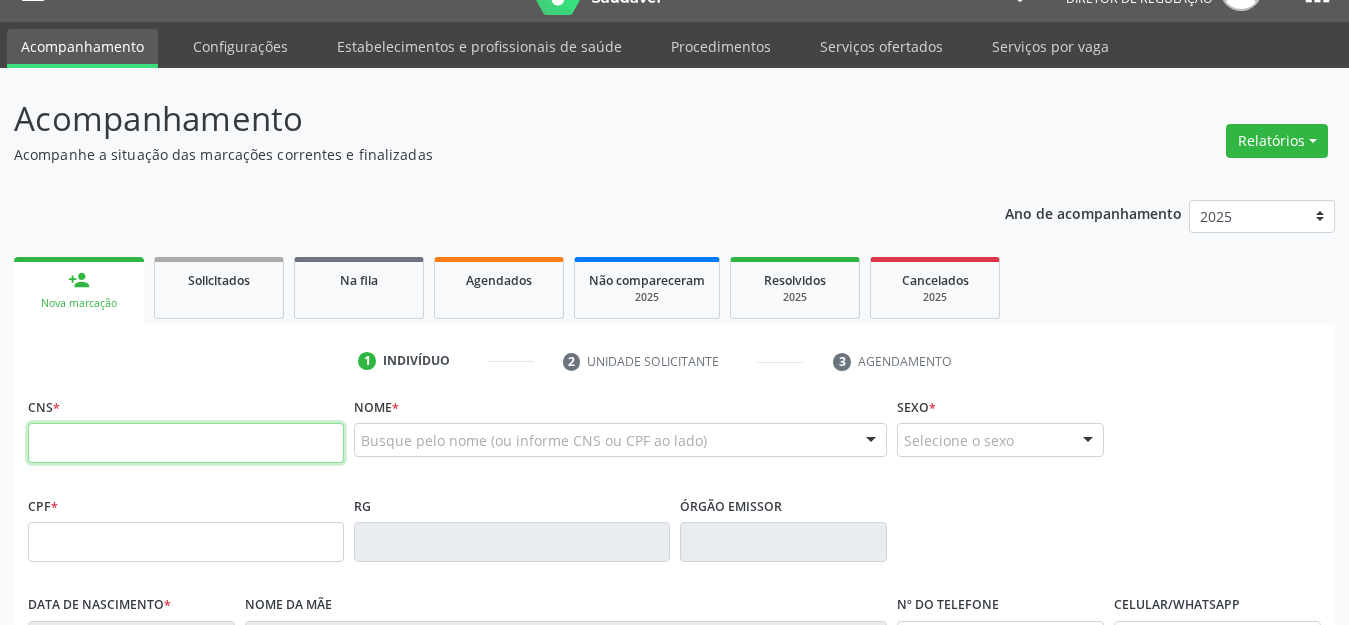 click at bounding box center [186, 443] 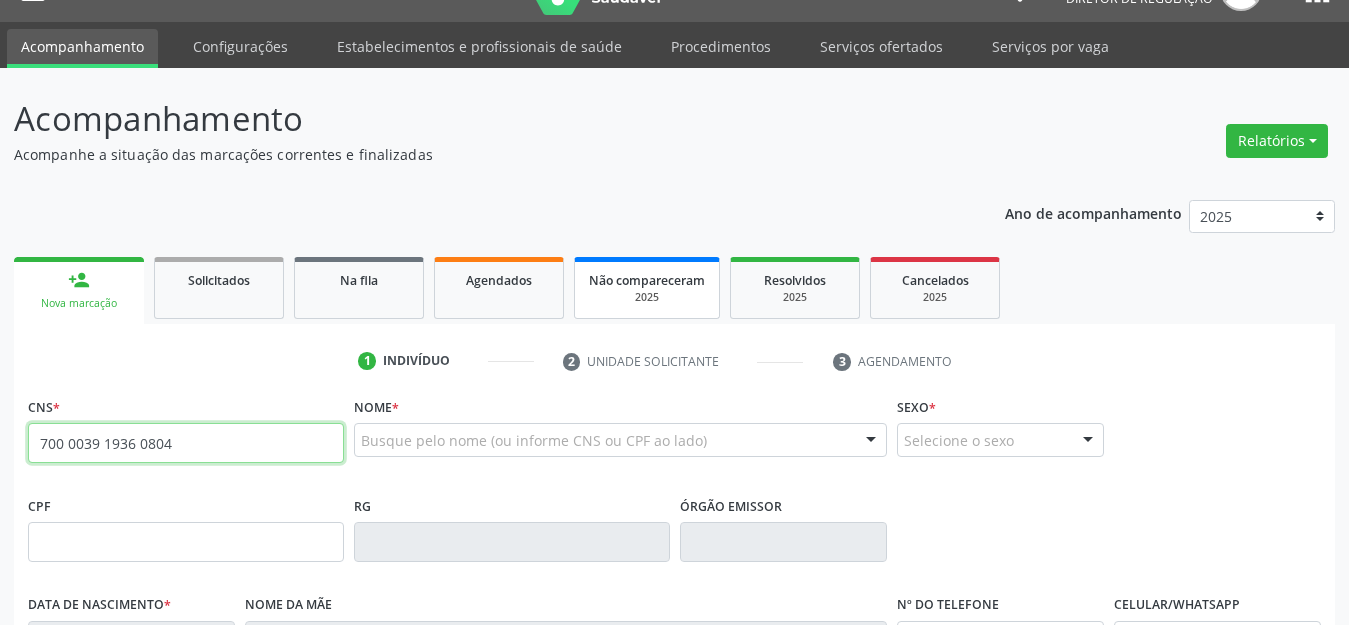 type on "700 0039 1936 0804" 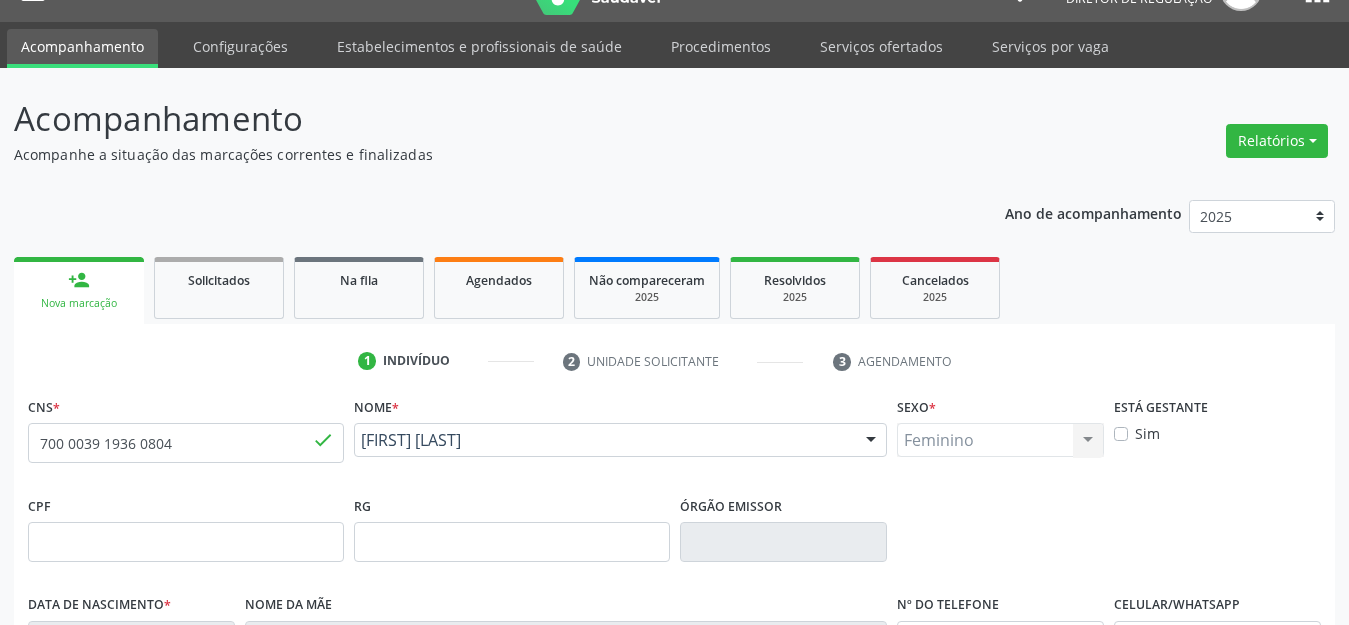 type on "[DATE]" 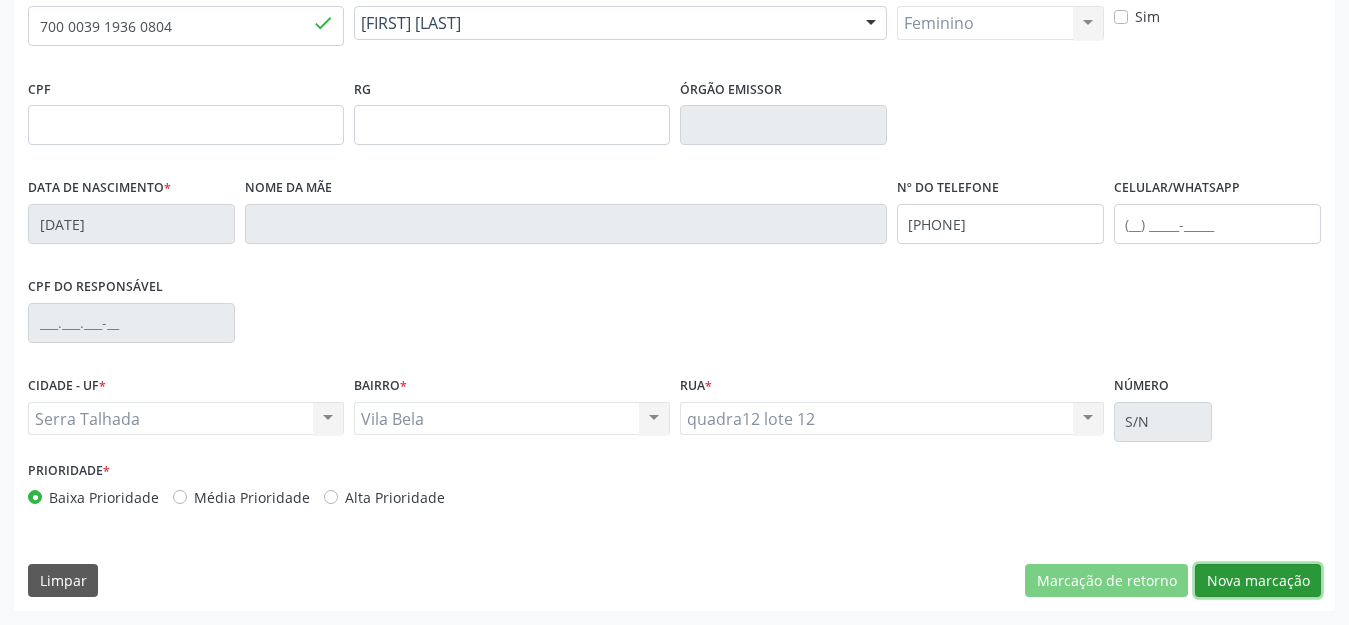 click on "Nova marcação" at bounding box center (1258, 581) 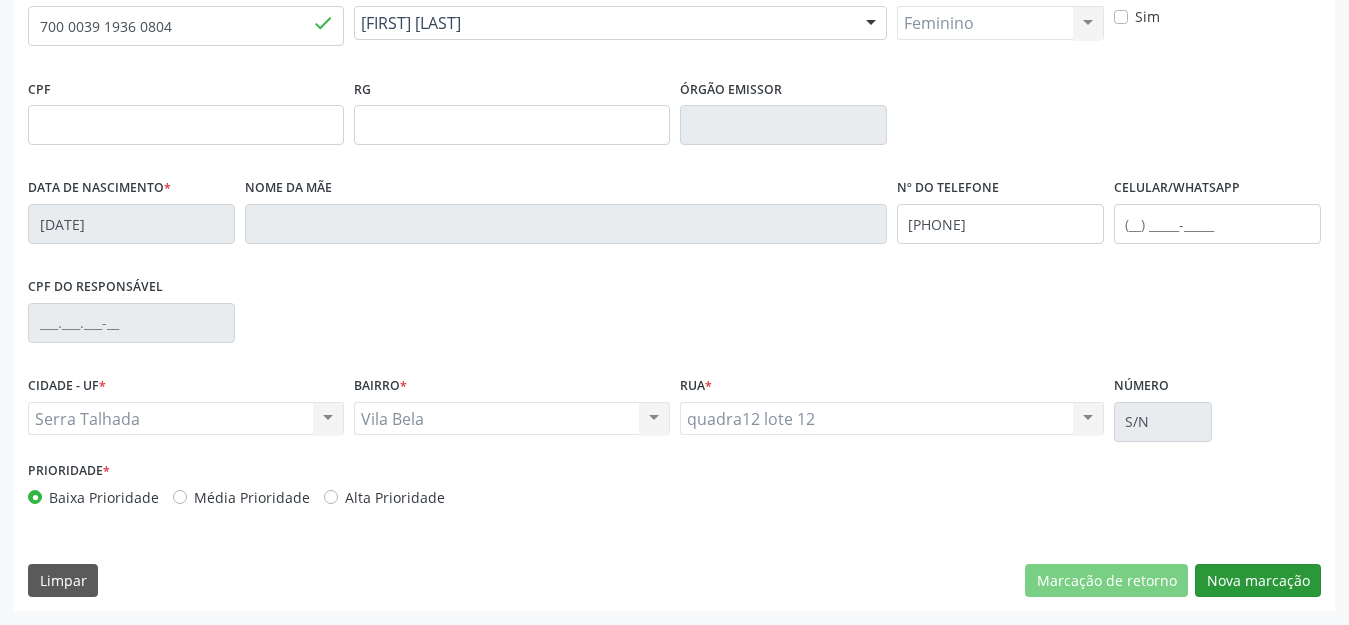 scroll, scrollTop: 281, scrollLeft: 0, axis: vertical 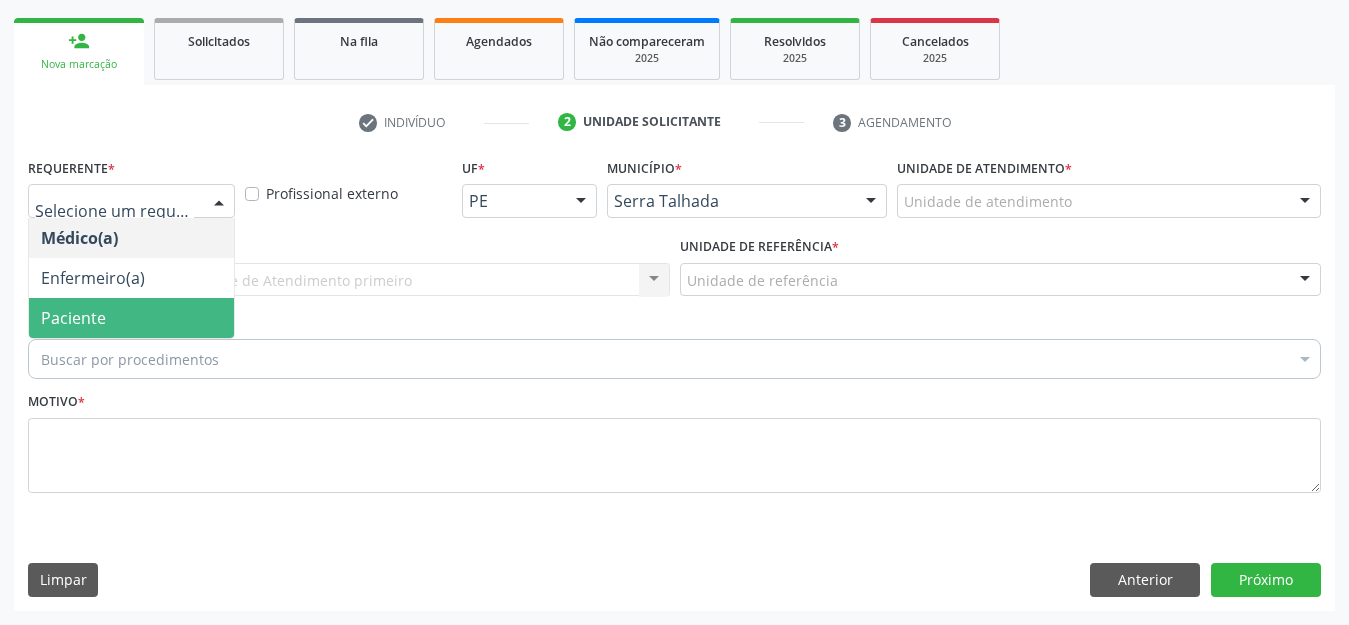 click on "Paciente" at bounding box center (131, 318) 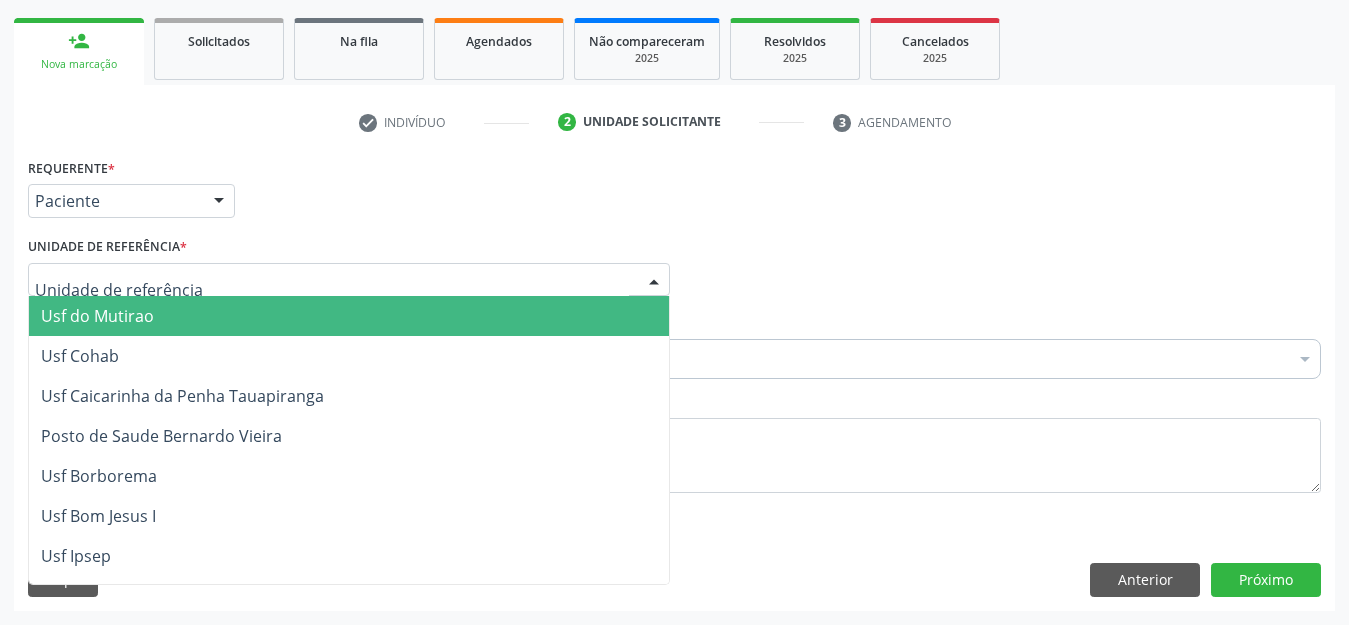 click at bounding box center (349, 280) 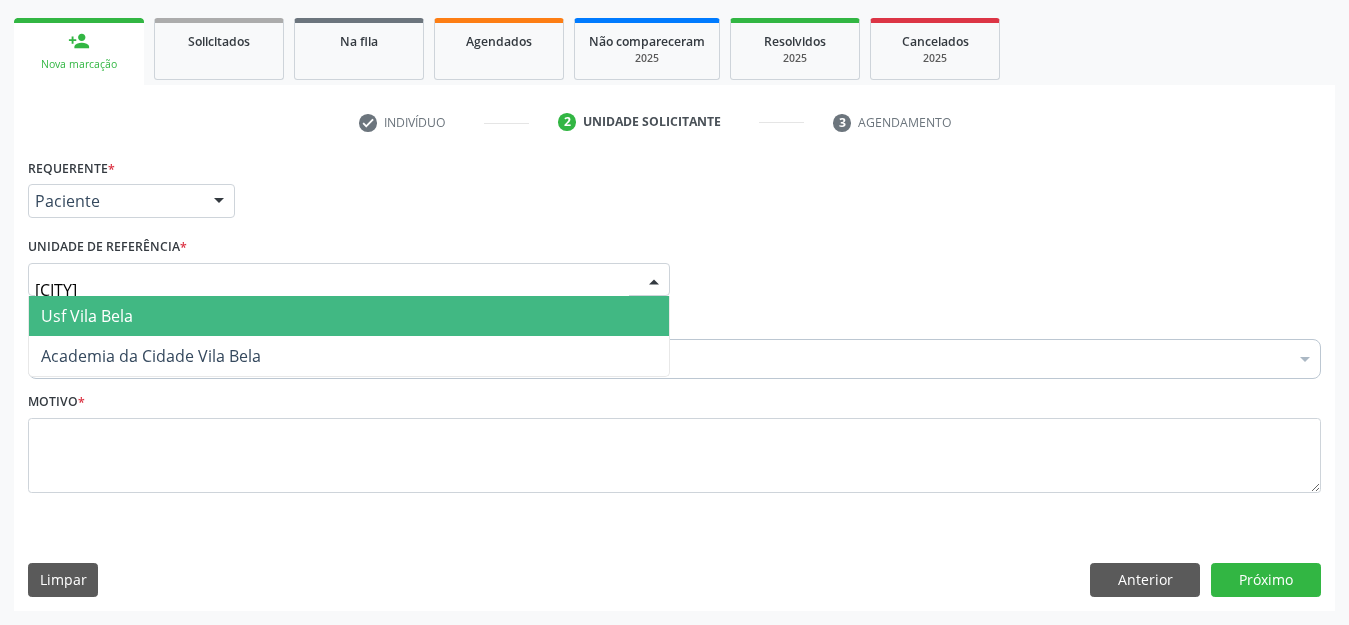 type on "vila bela" 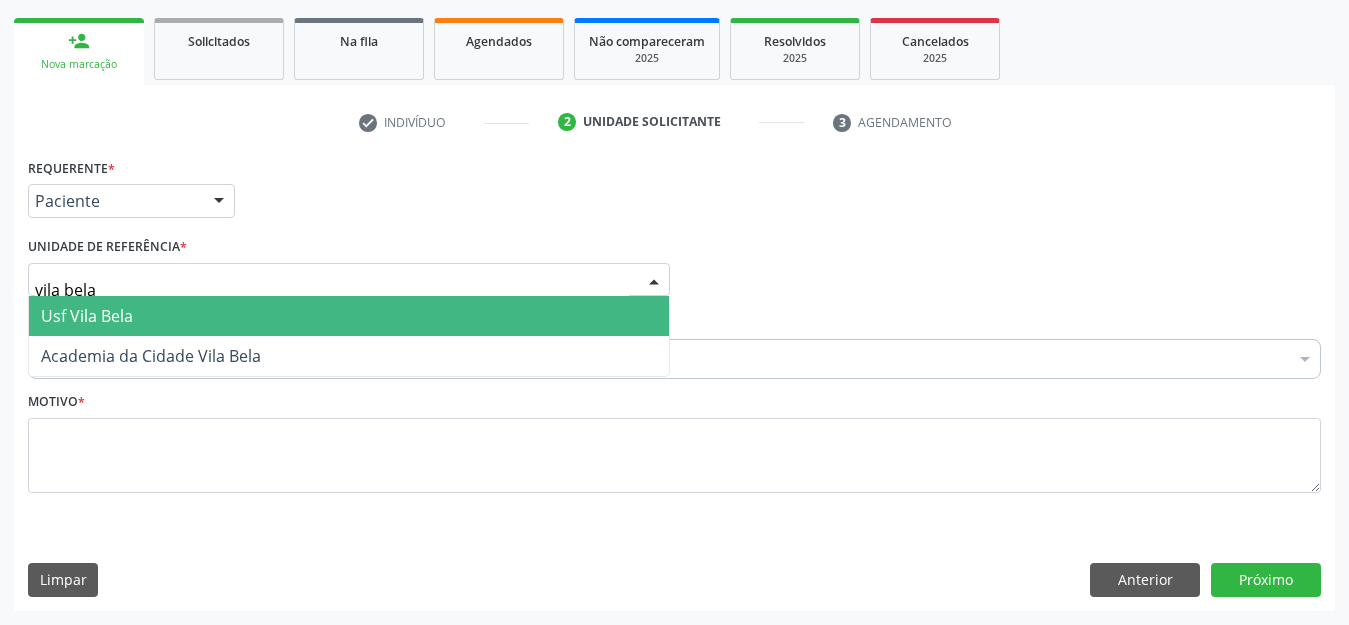 click on "Usf Vila Bela" at bounding box center [349, 316] 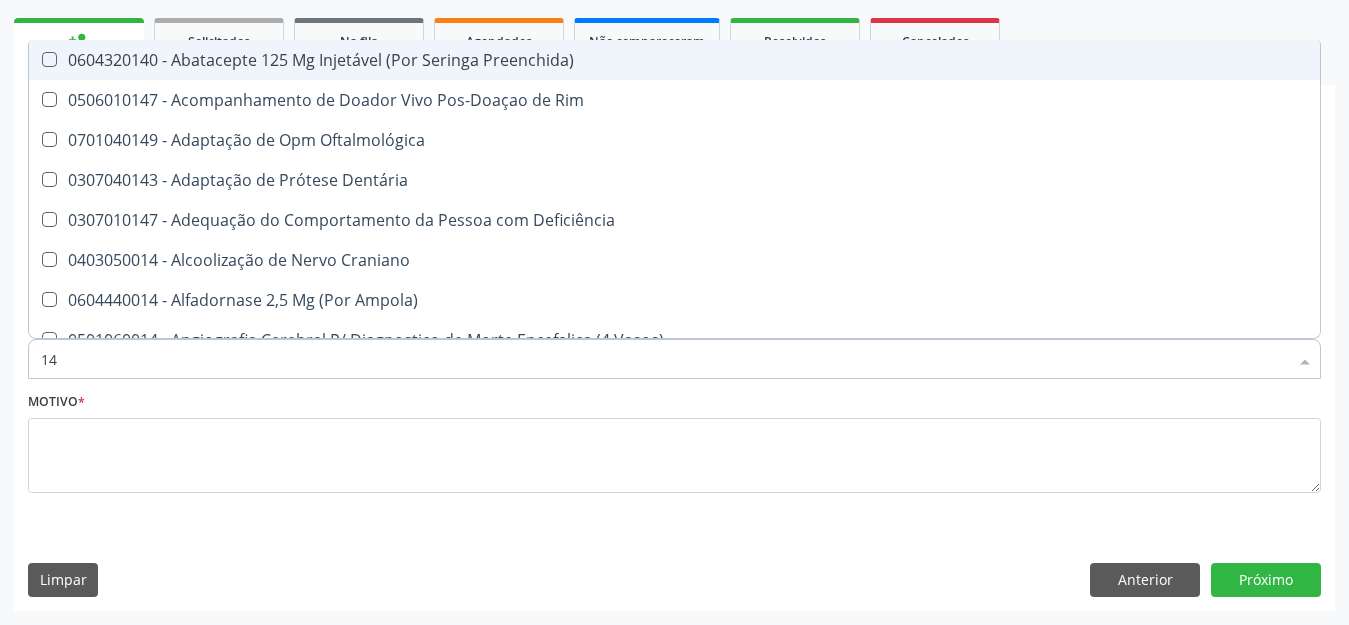 type on "143" 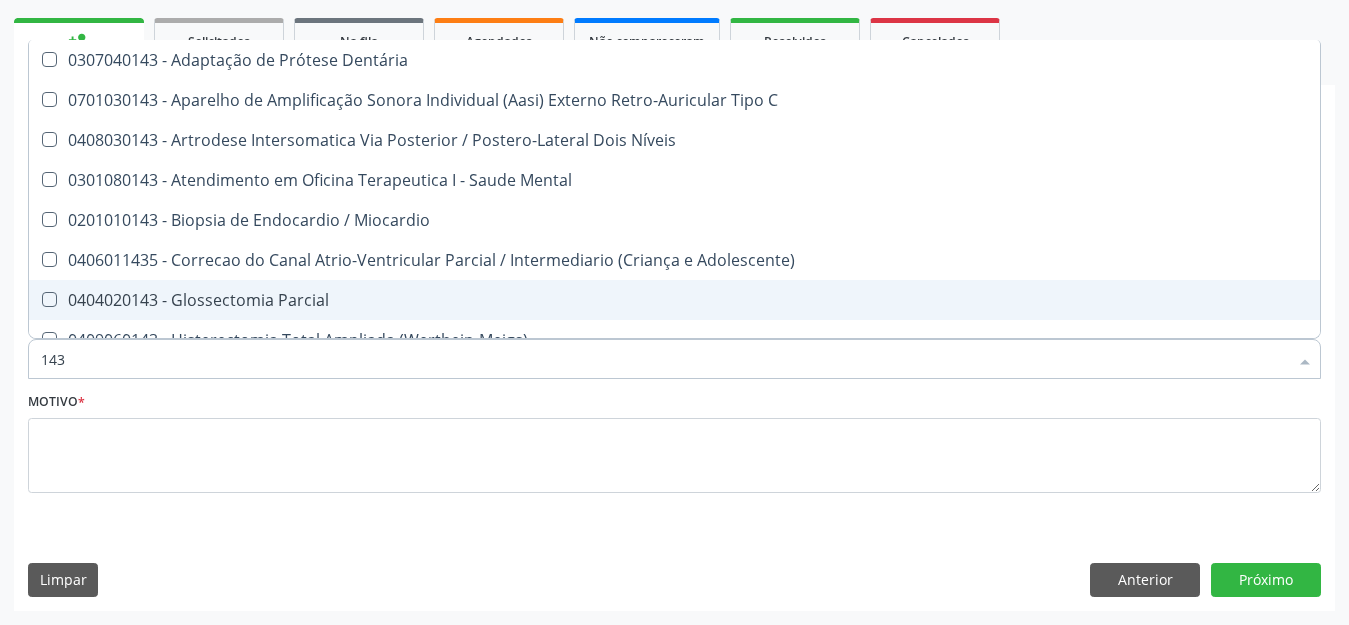 scroll, scrollTop: 422, scrollLeft: 0, axis: vertical 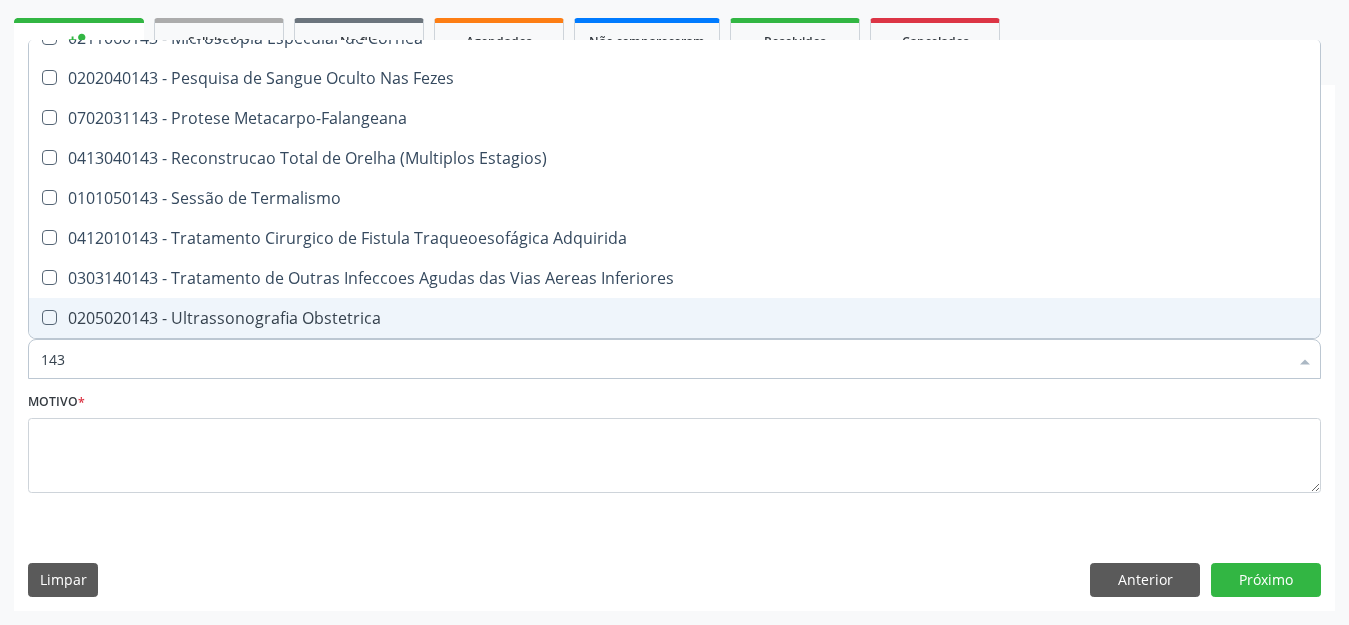 click on "0205020143 - Ultrassonografia Obstetrica" at bounding box center [674, 318] 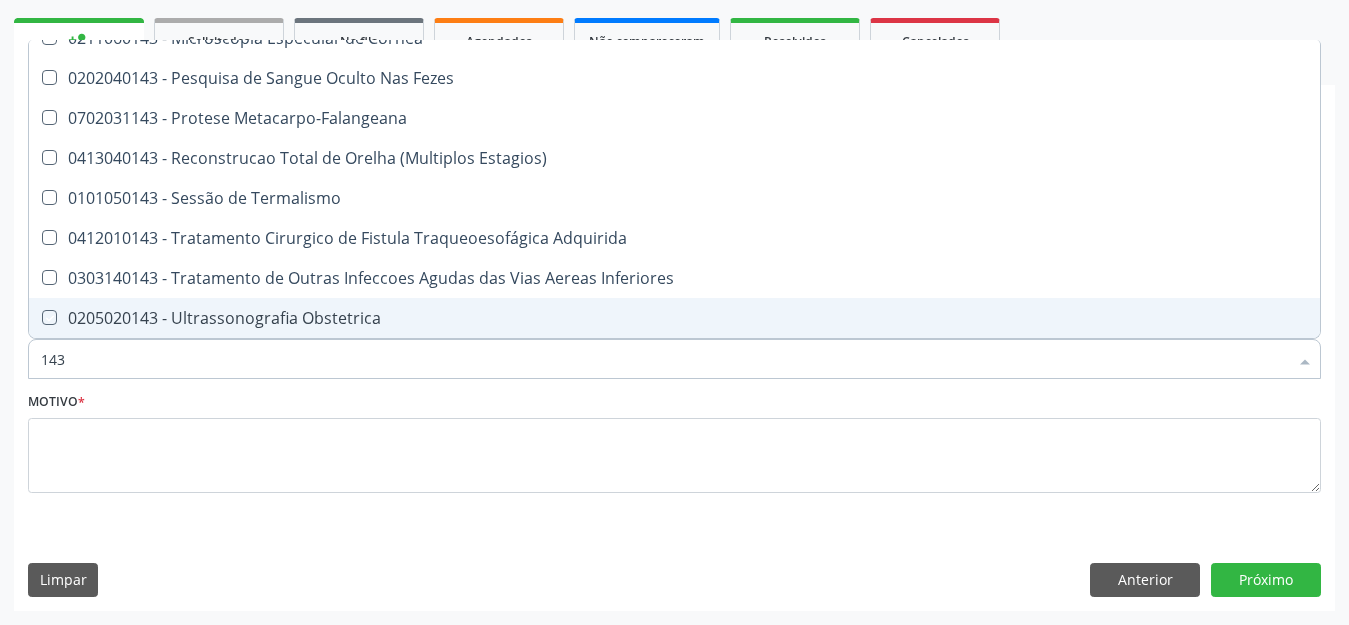 checkbox on "true" 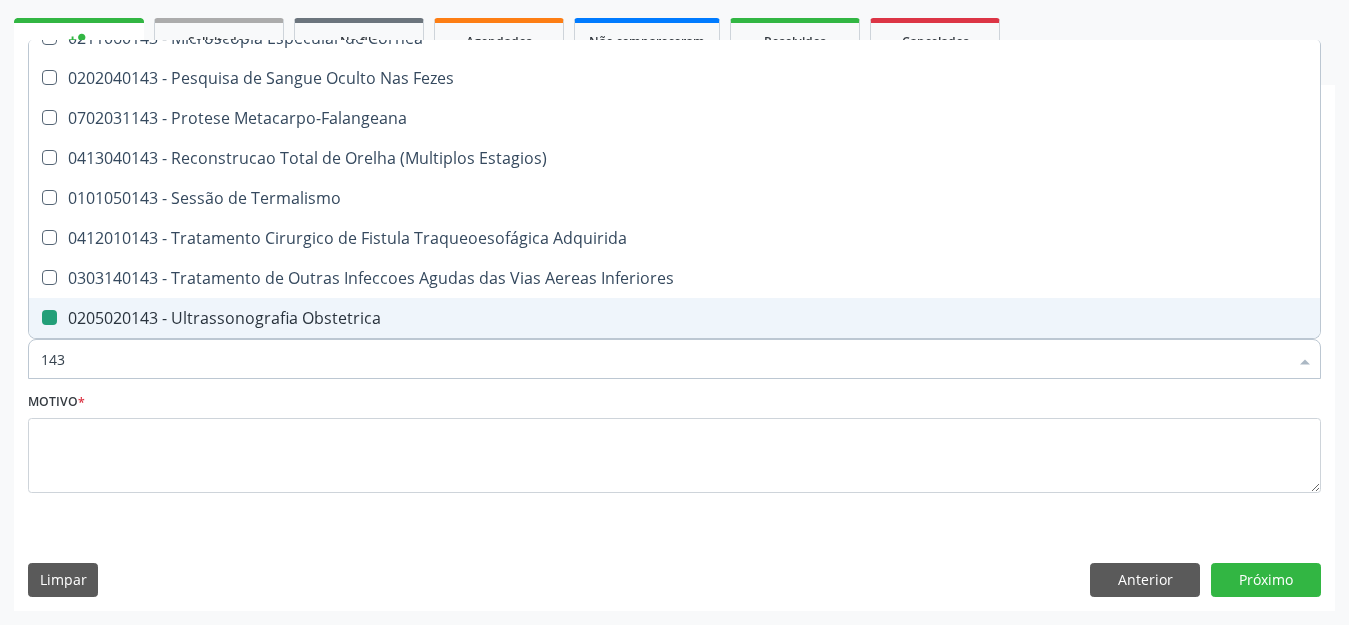 click on "Motivo
*" at bounding box center [674, 447] 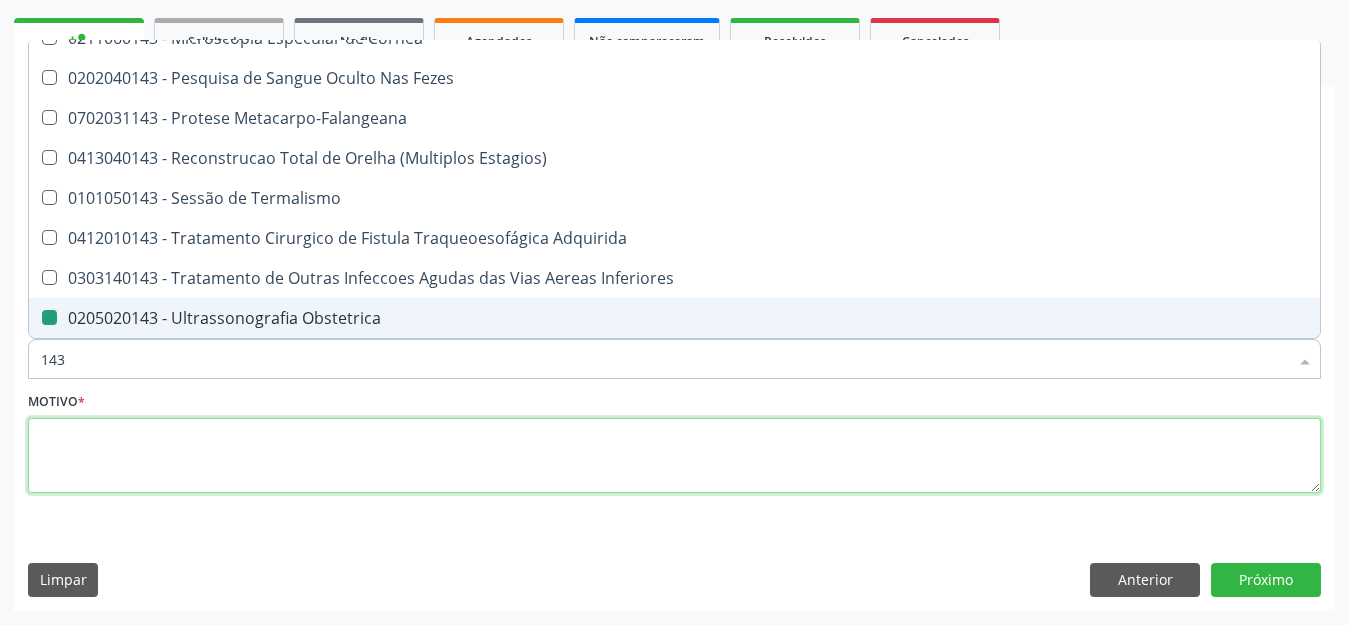 click at bounding box center (674, 456) 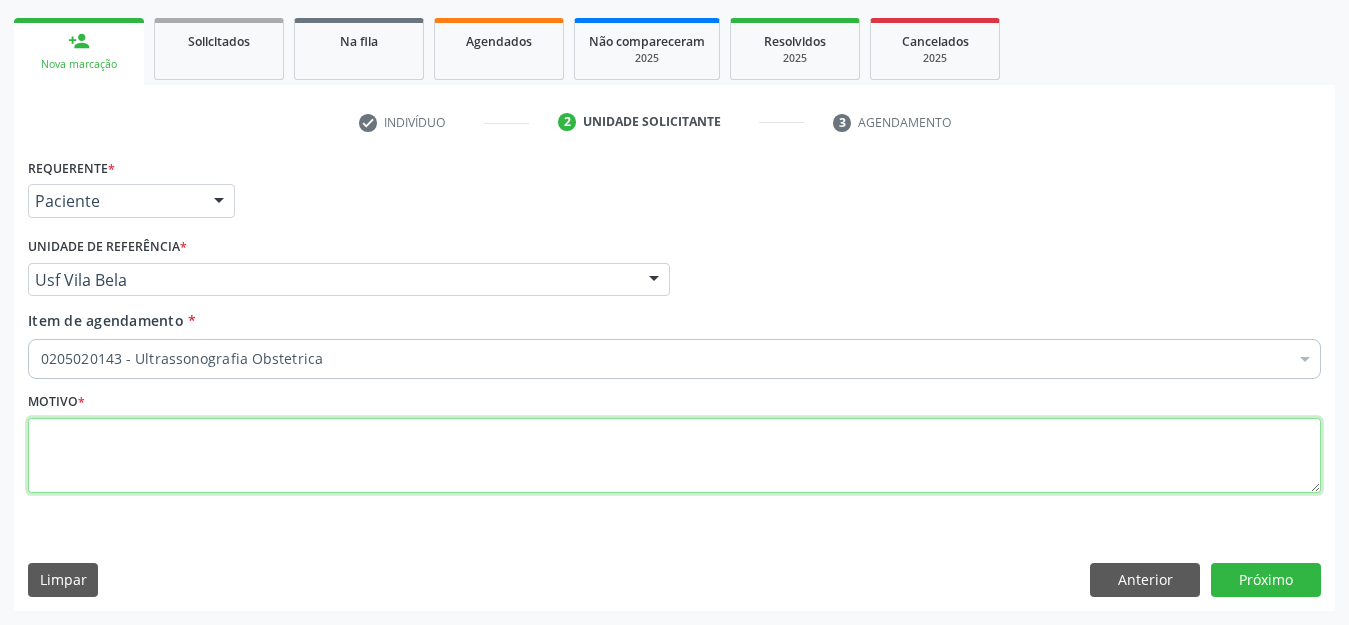 scroll, scrollTop: 0, scrollLeft: 0, axis: both 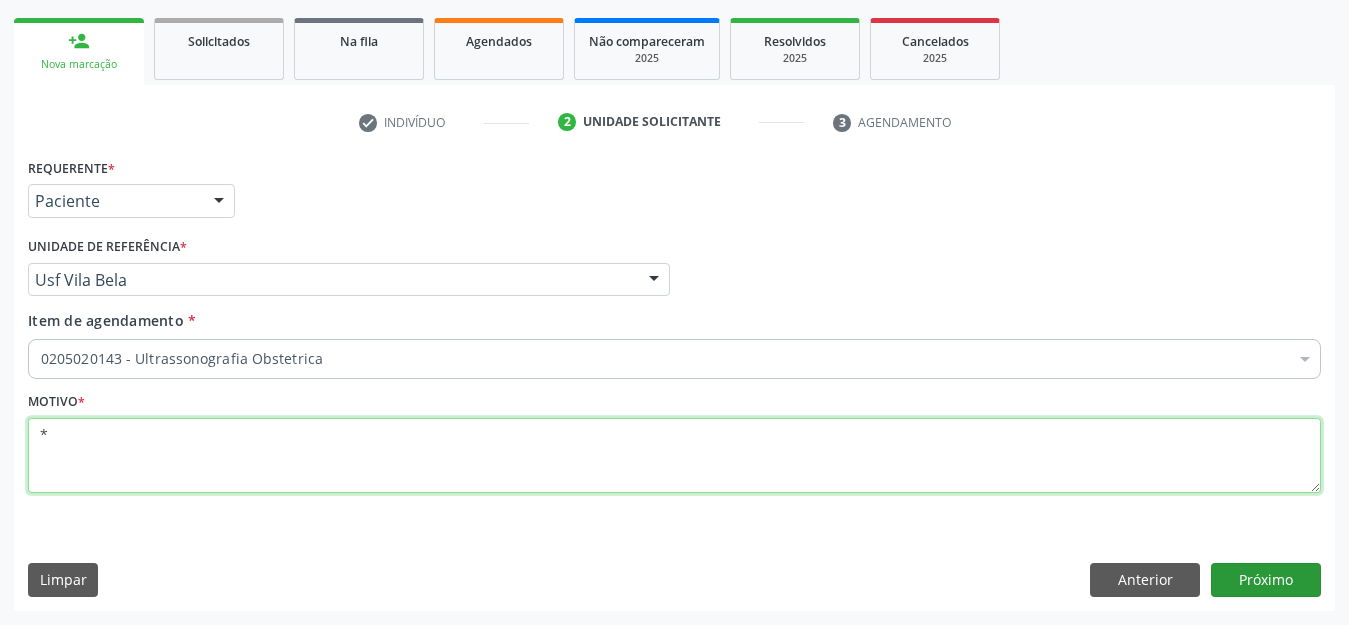 type on "*" 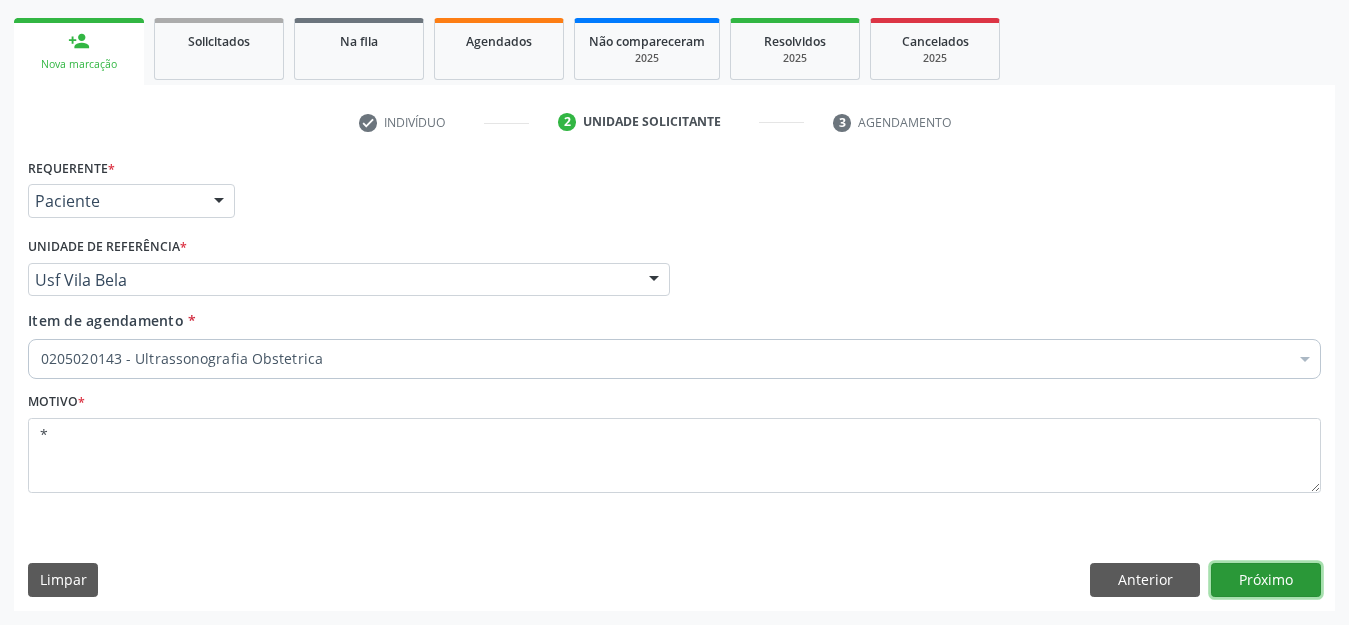 click on "Próximo" at bounding box center (1266, 580) 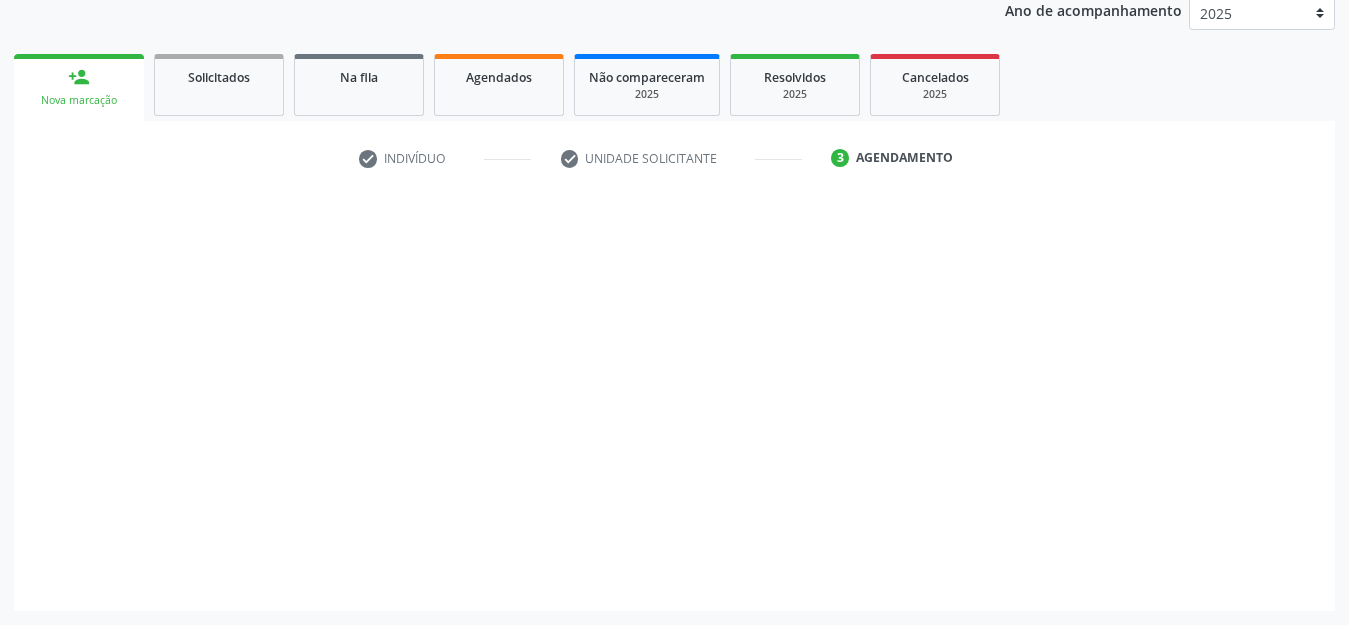 scroll, scrollTop: 245, scrollLeft: 0, axis: vertical 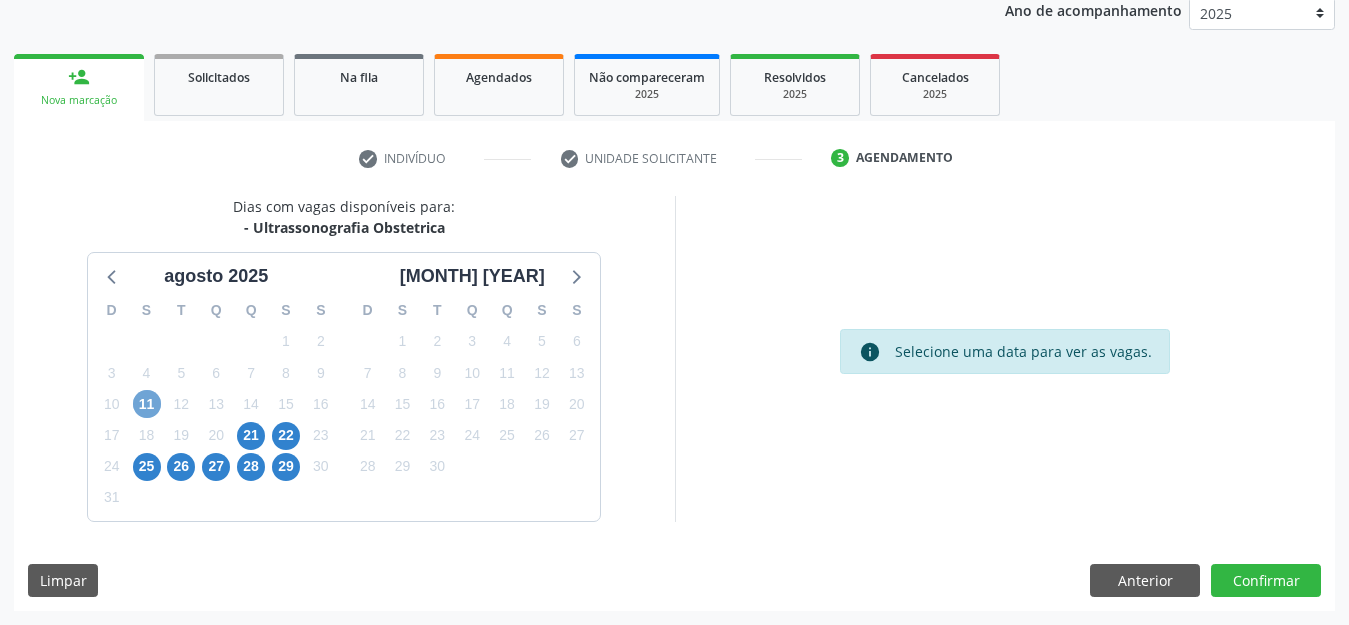 click on "11" at bounding box center [147, 404] 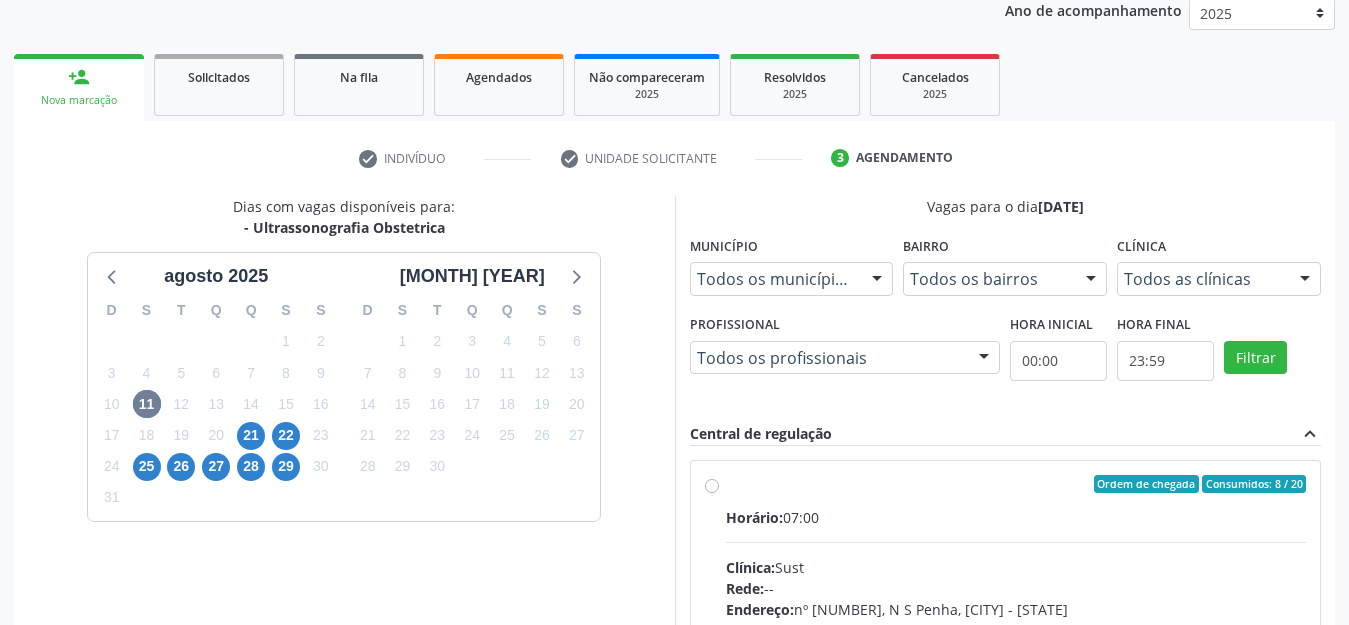 click on "Ordem de chegada
Consumidos: 8 / 20
Horário:   07:00
Clínica:  Sust
Rede:
--
Endereço:   nº [NUMBER], N S Penha, [CITY] - [STATE]
Telefone:   [PHONE]
Profissional:
[FIRST] [LAST]
Informações adicionais sobre o atendimento
Idade de atendimento:
de 0 a 120 anos
Gênero(s) atendido(s):
Masculino e Feminino
Informações adicionais:
--" at bounding box center (1016, 628) 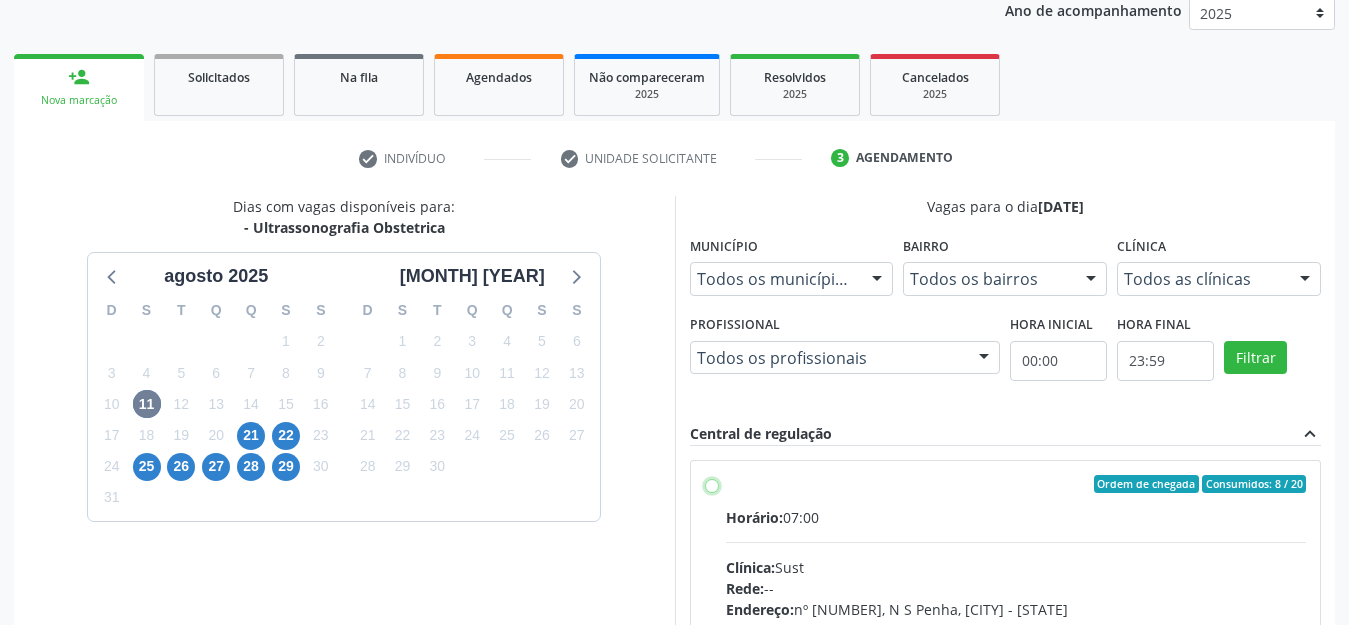 radio on "true" 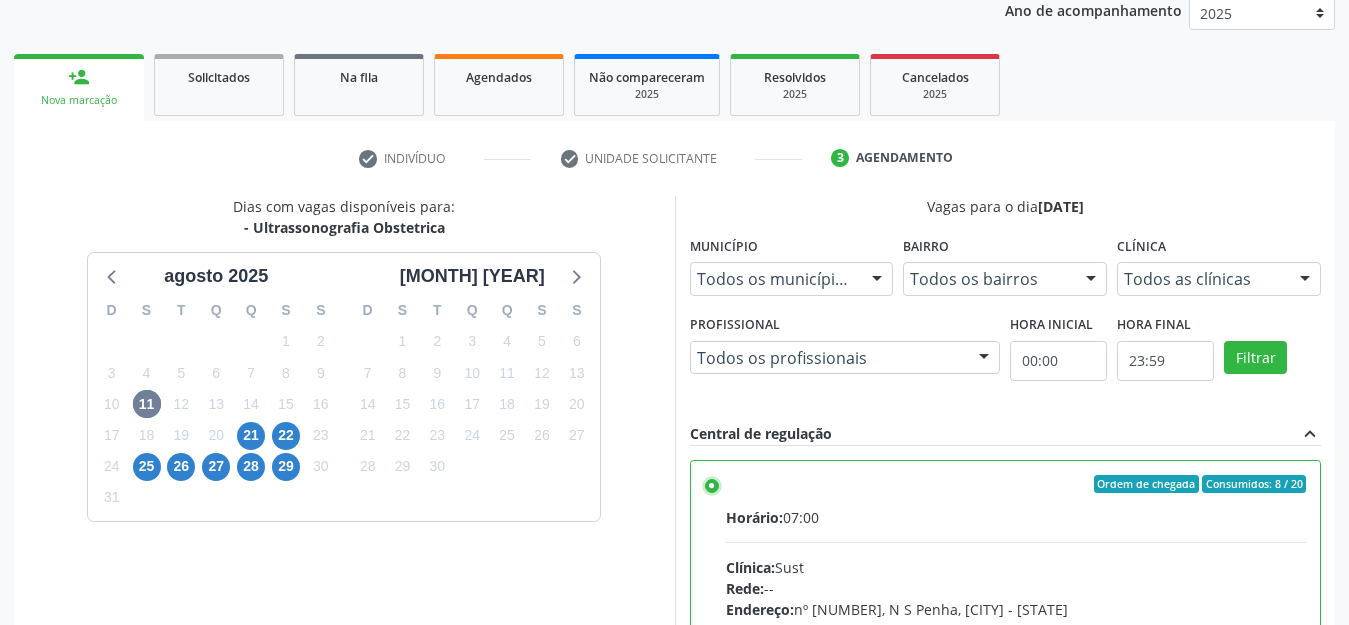 scroll, scrollTop: 570, scrollLeft: 0, axis: vertical 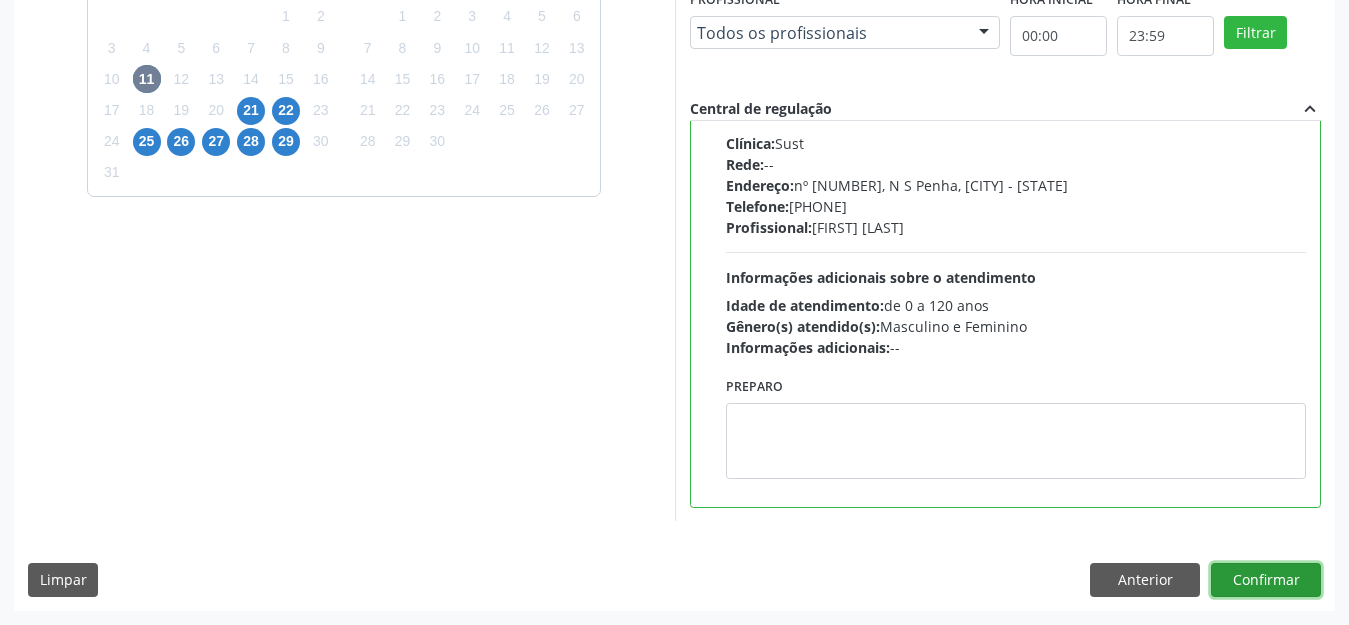click on "Confirmar" at bounding box center (1266, 580) 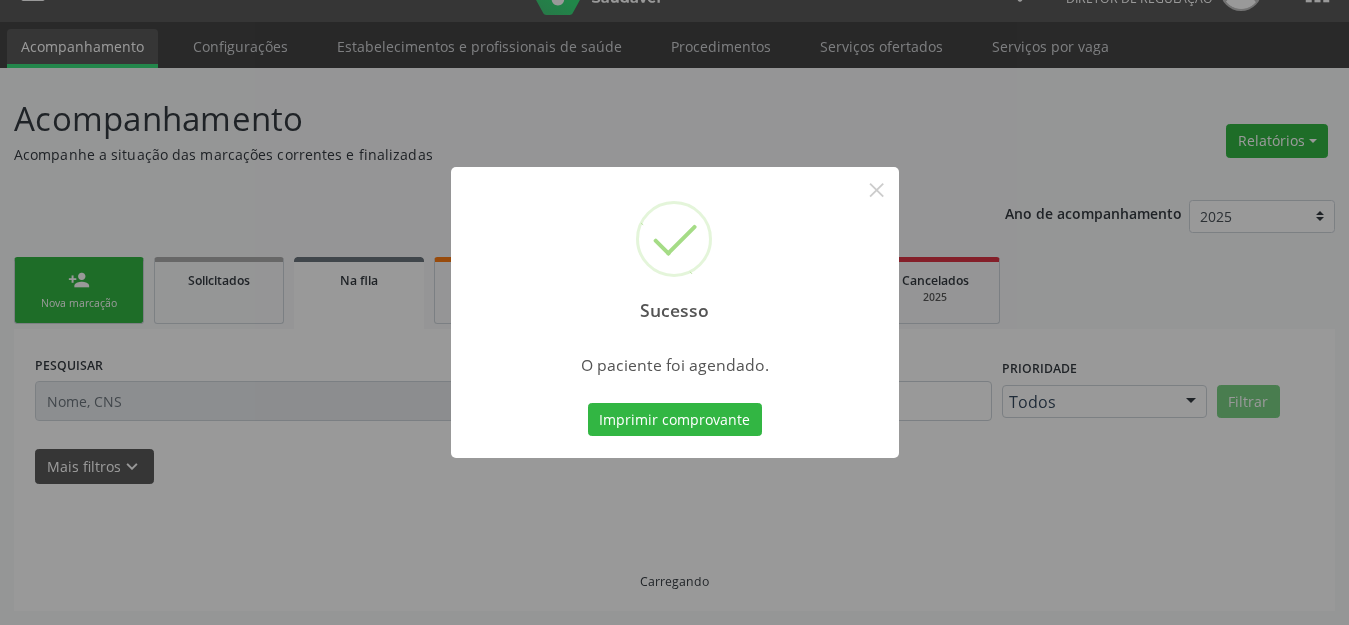 scroll, scrollTop: 42, scrollLeft: 0, axis: vertical 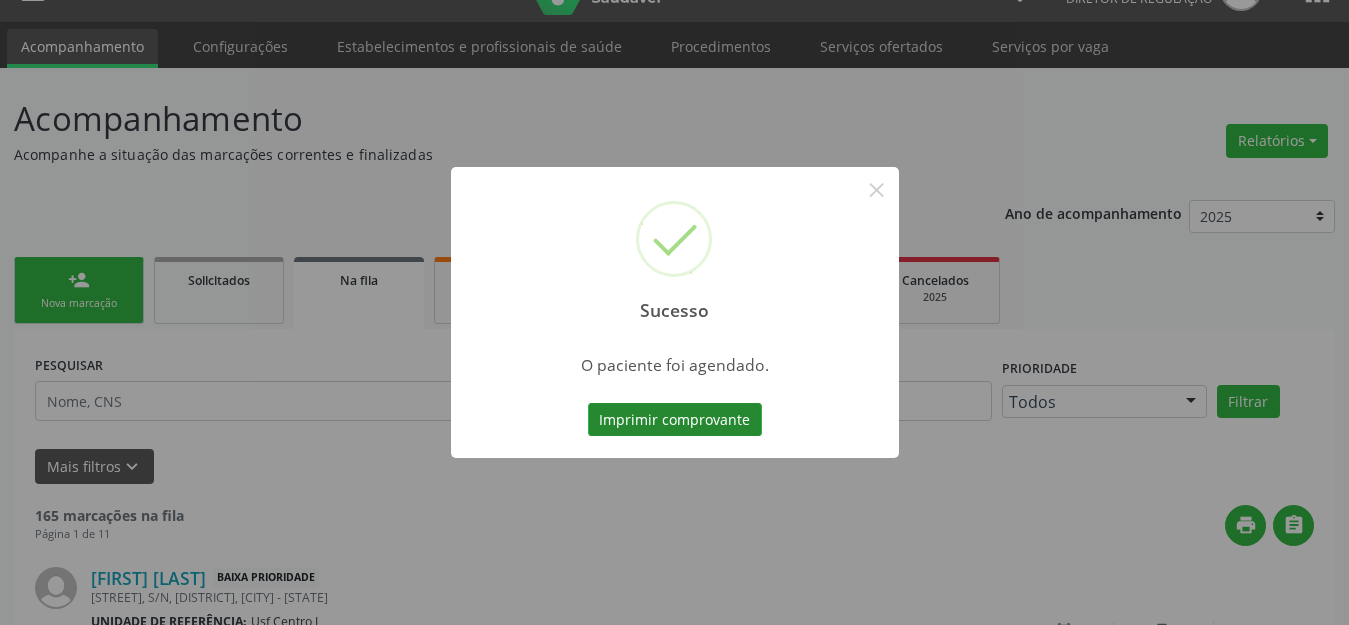 click on "Imprimir comprovante" at bounding box center [675, 420] 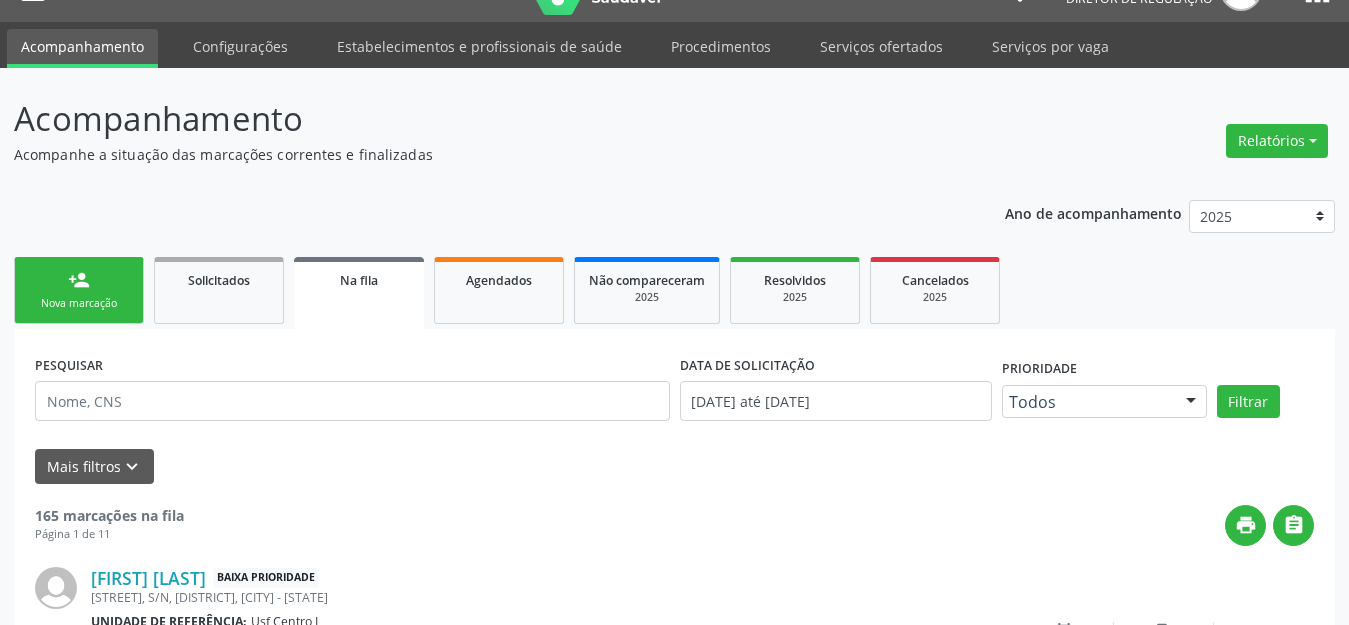 click on "person_add
Nova marcação" at bounding box center (79, 290) 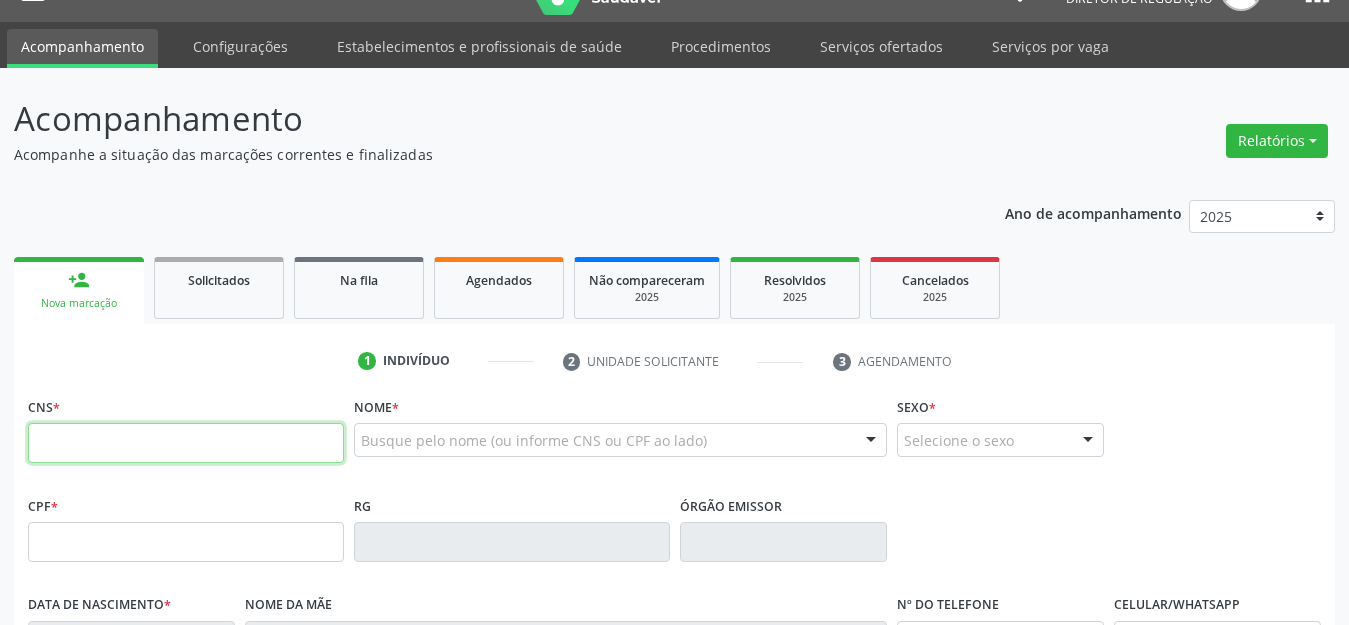 click at bounding box center (186, 443) 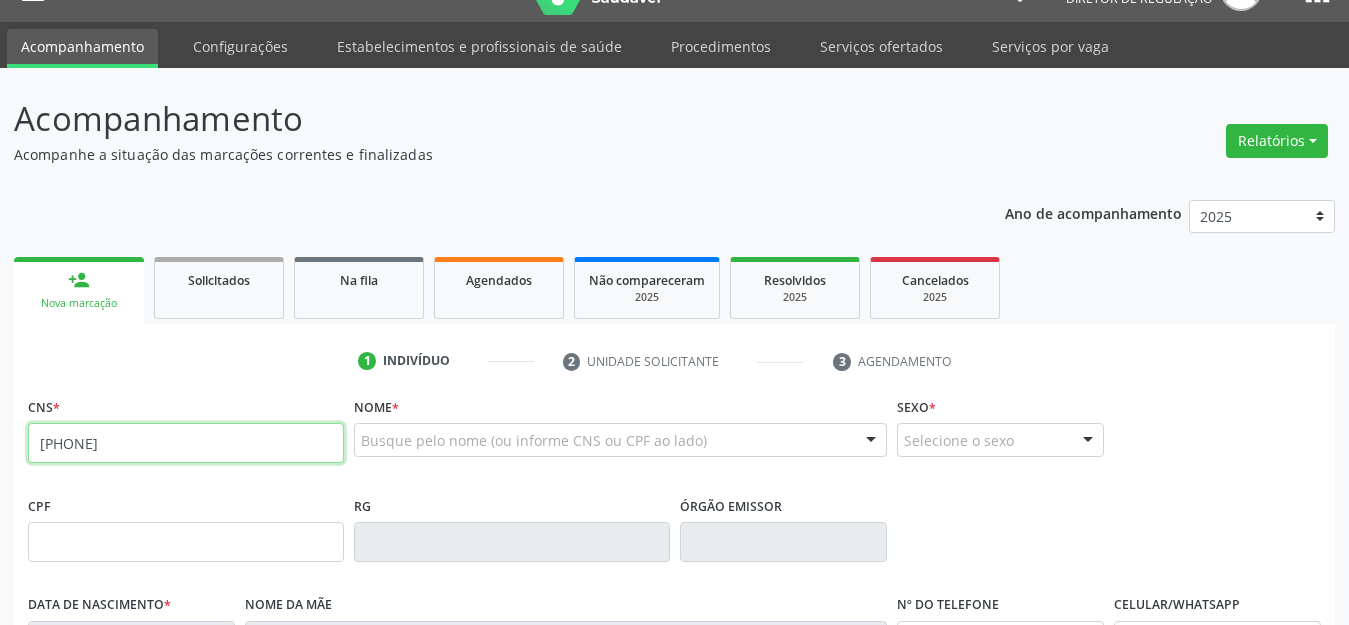 type on "[PHONE]" 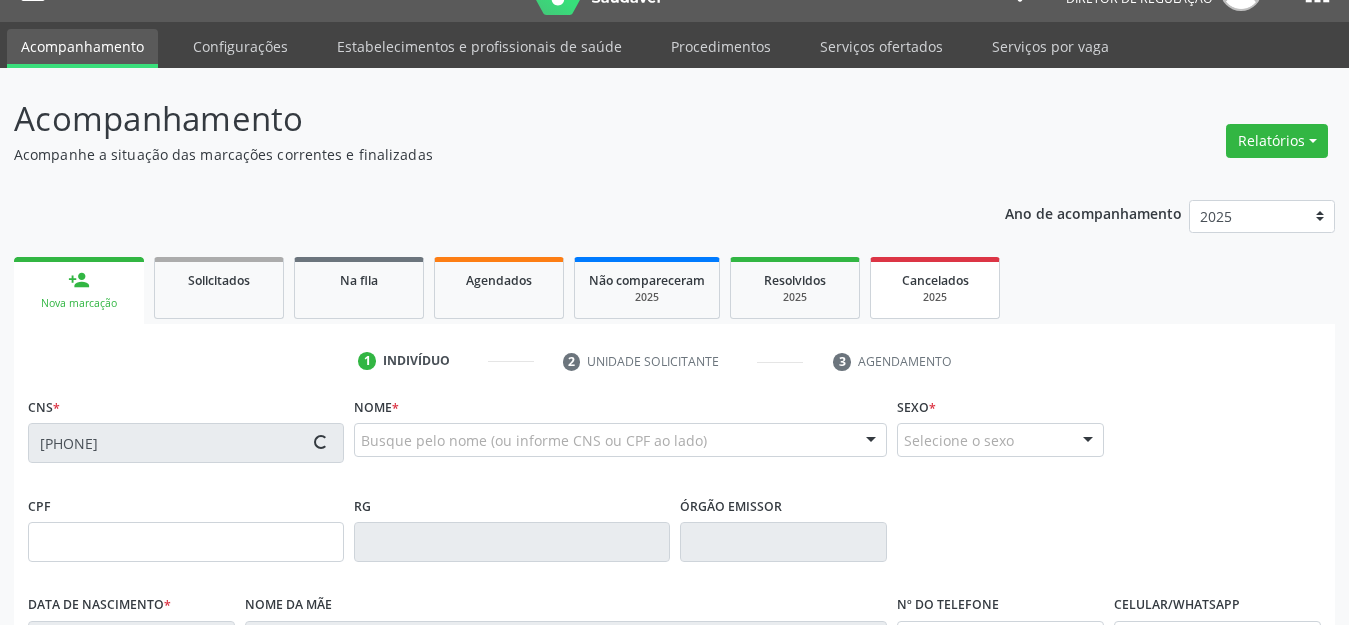 type on "[DATE]" 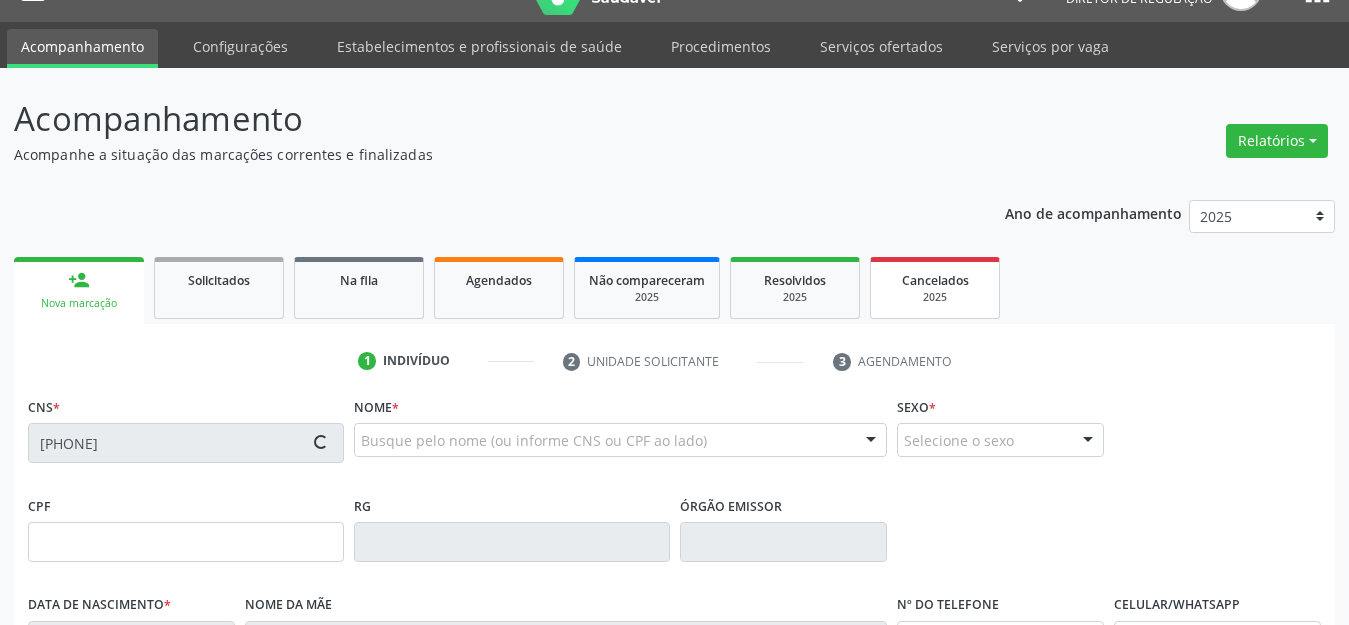 type on "S/N" 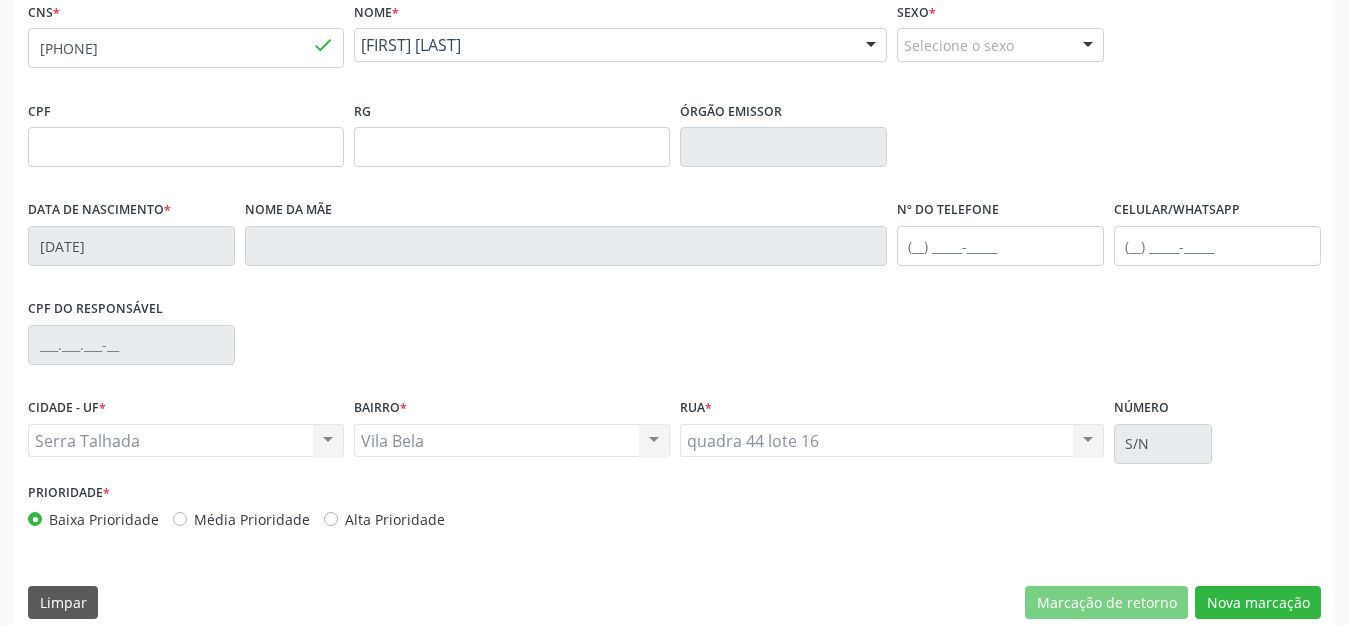 scroll, scrollTop: 459, scrollLeft: 0, axis: vertical 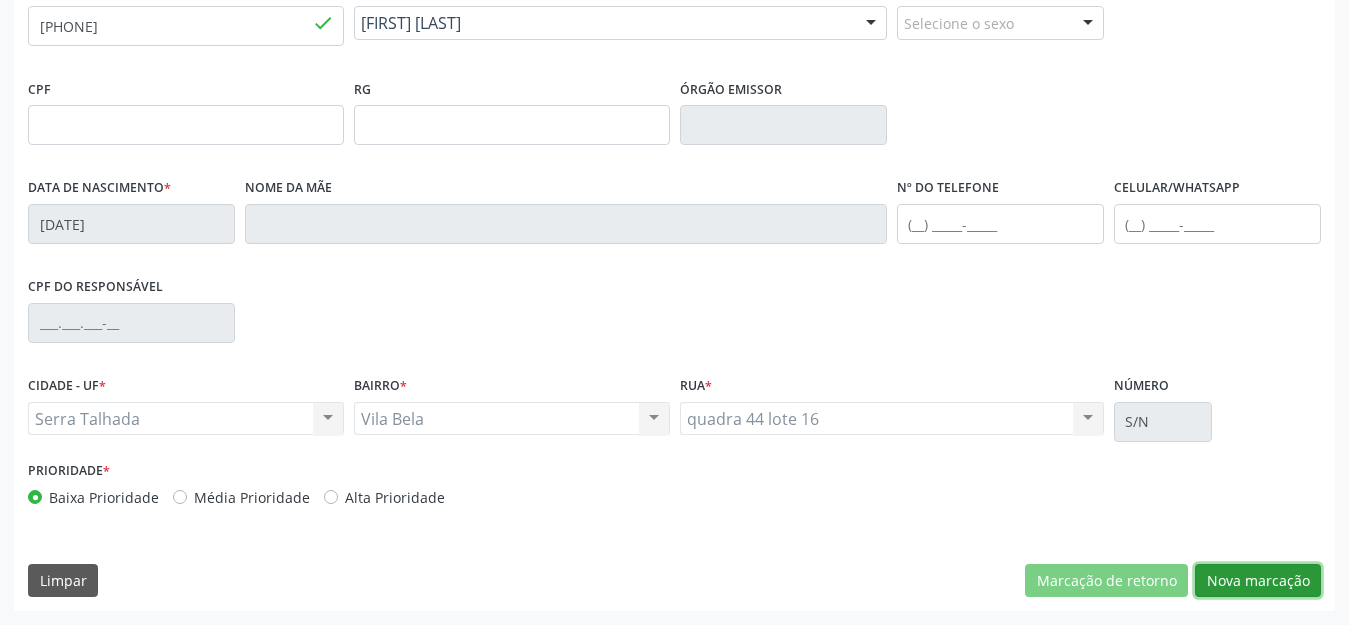 click on "Nova marcação" at bounding box center (1258, 581) 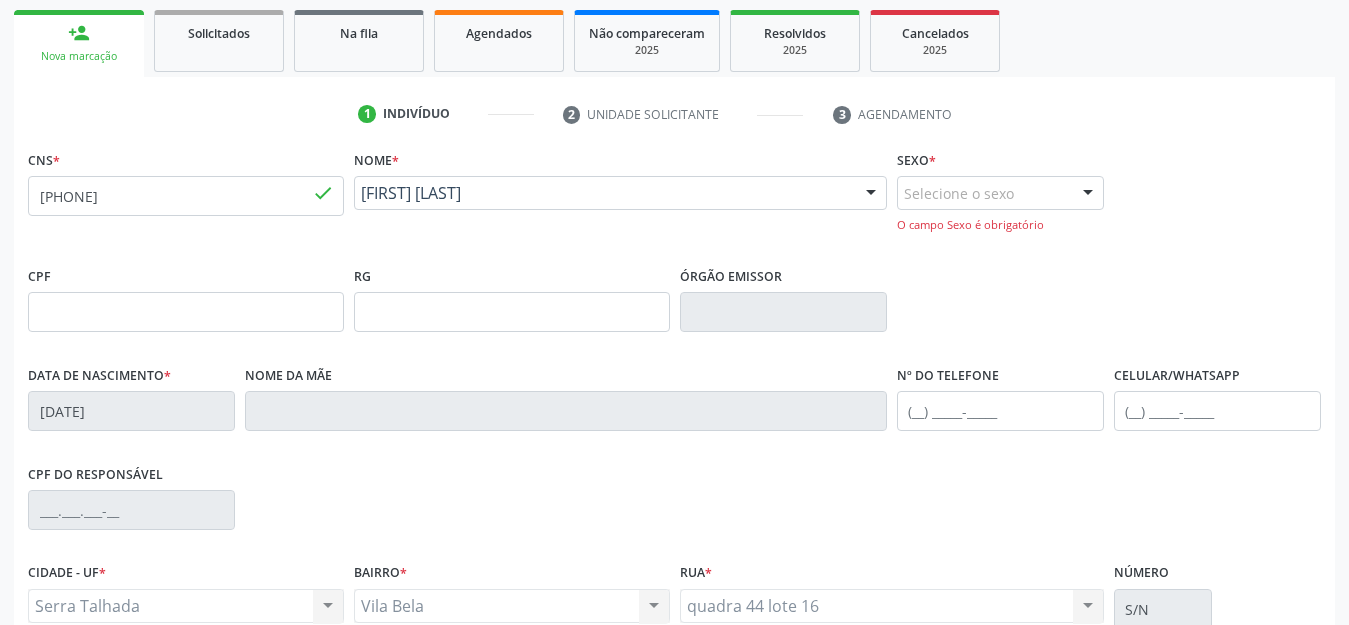 scroll, scrollTop: 51, scrollLeft: 0, axis: vertical 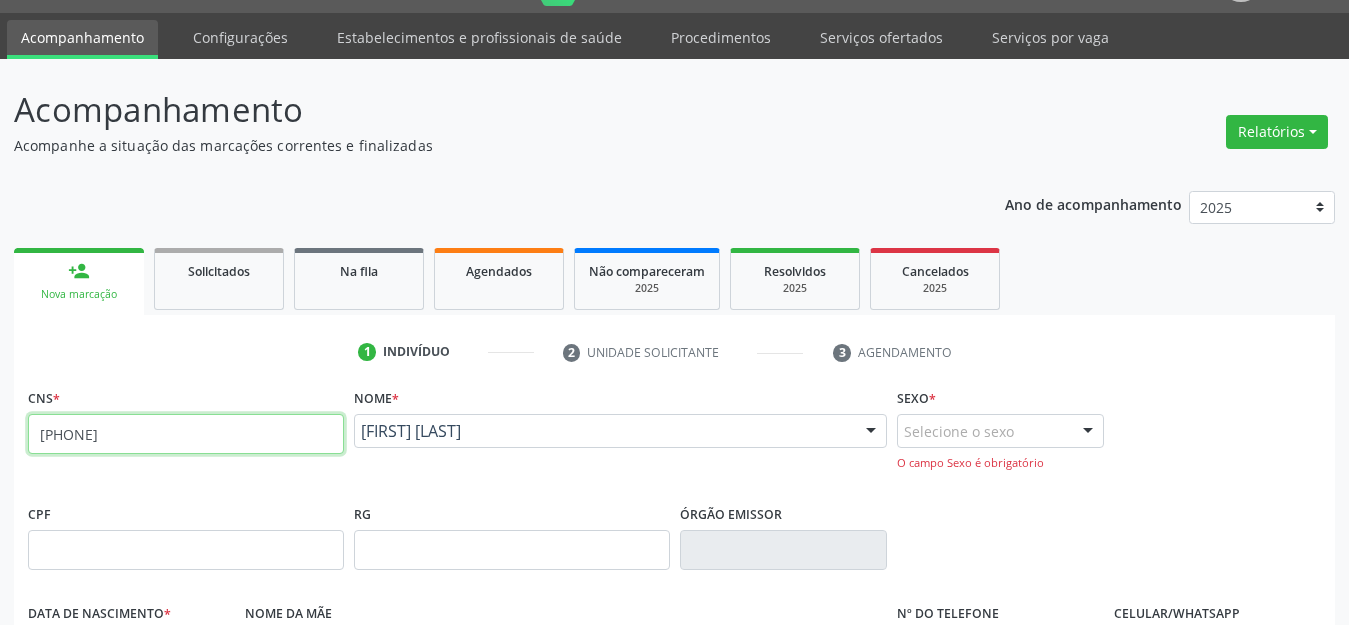 click on "[PHONE]" at bounding box center (186, 434) 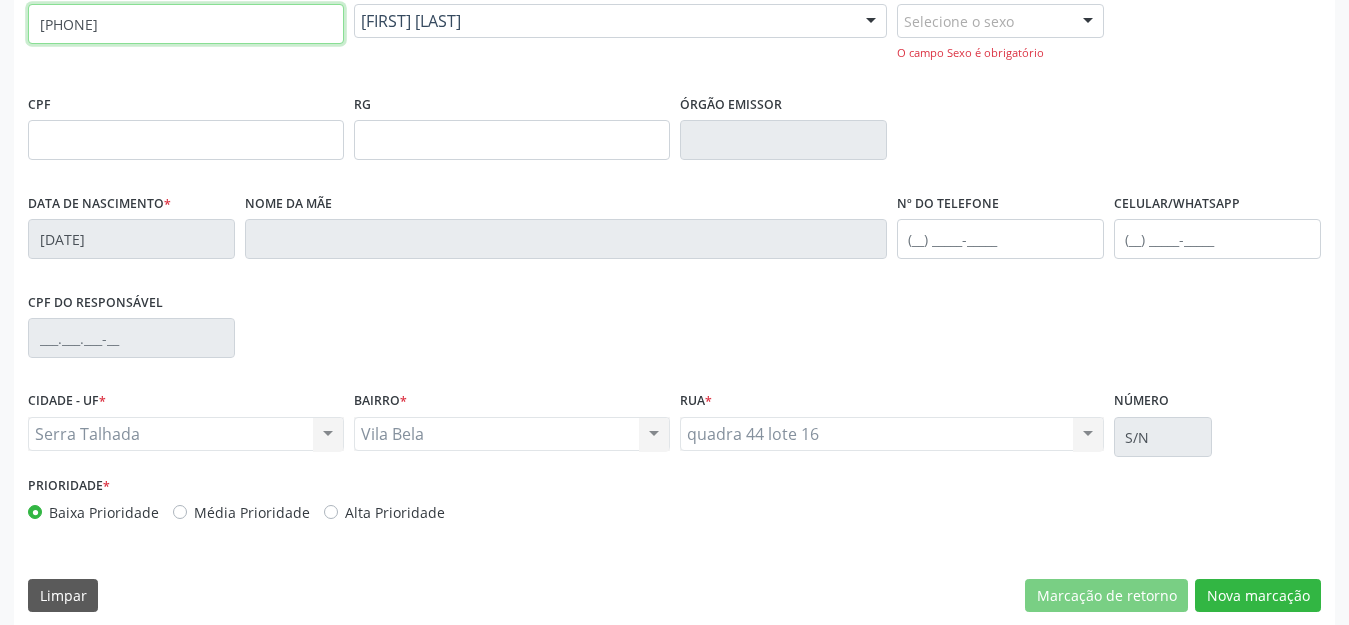scroll, scrollTop: 476, scrollLeft: 0, axis: vertical 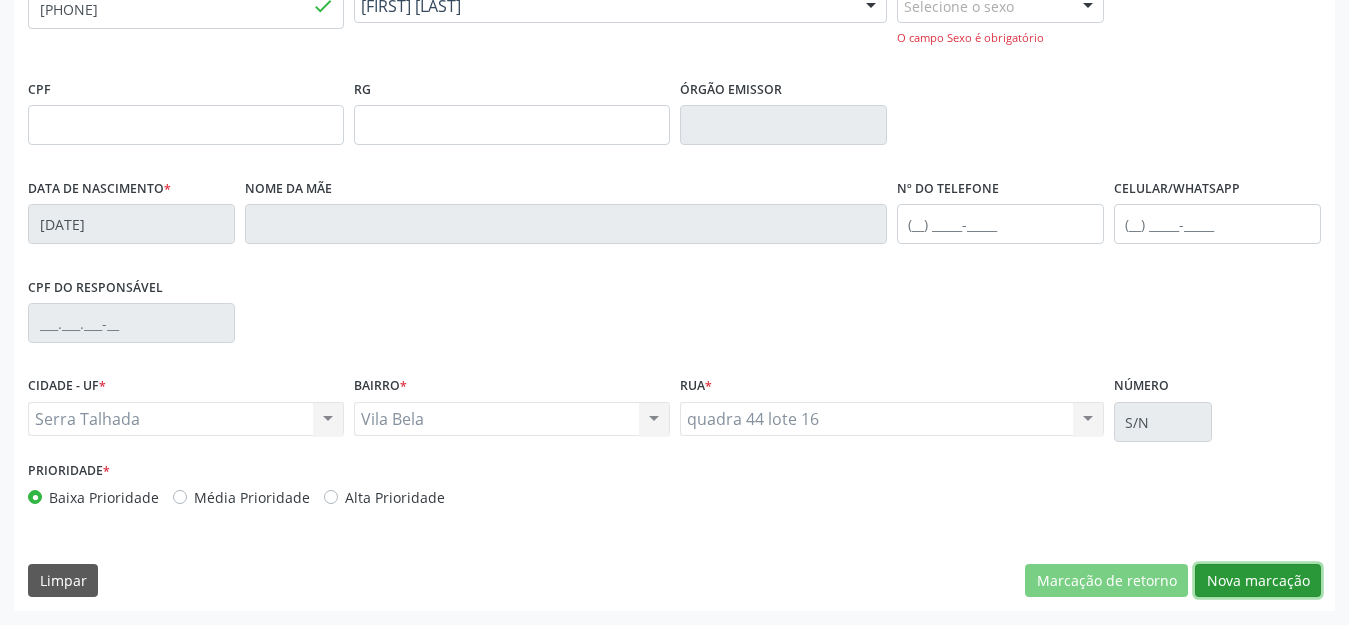 click on "Nova marcação" at bounding box center (1258, 581) 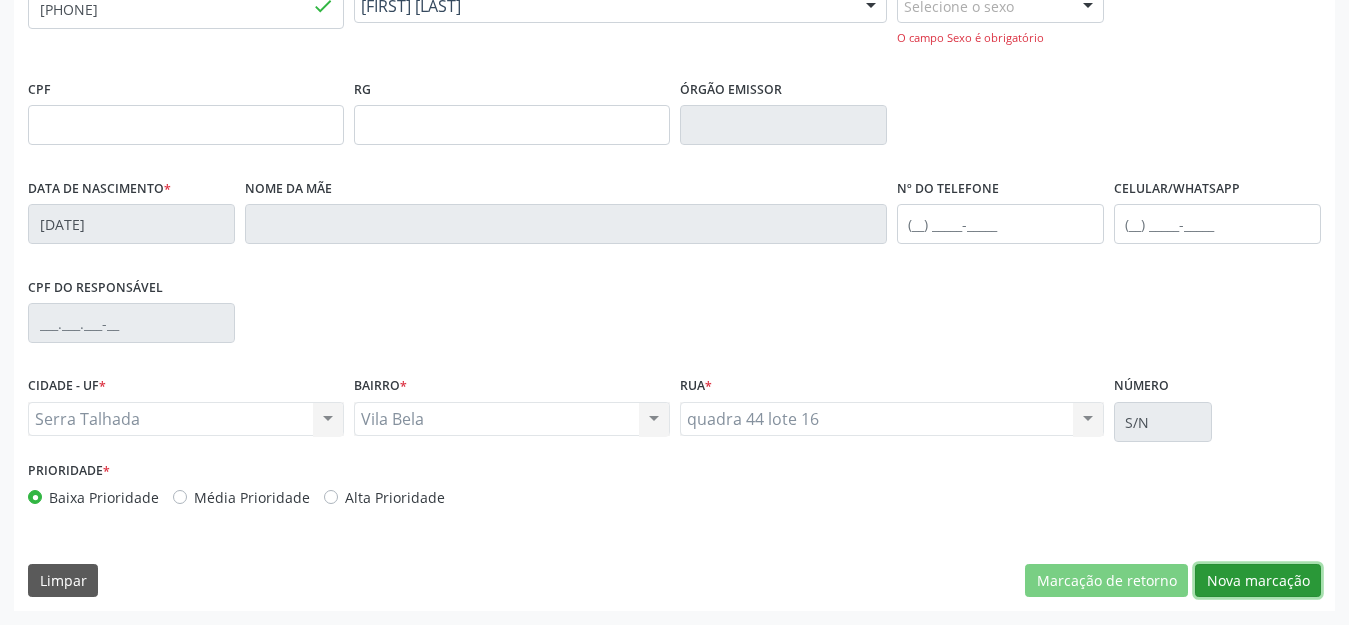 click on "Nova marcação" at bounding box center [1258, 581] 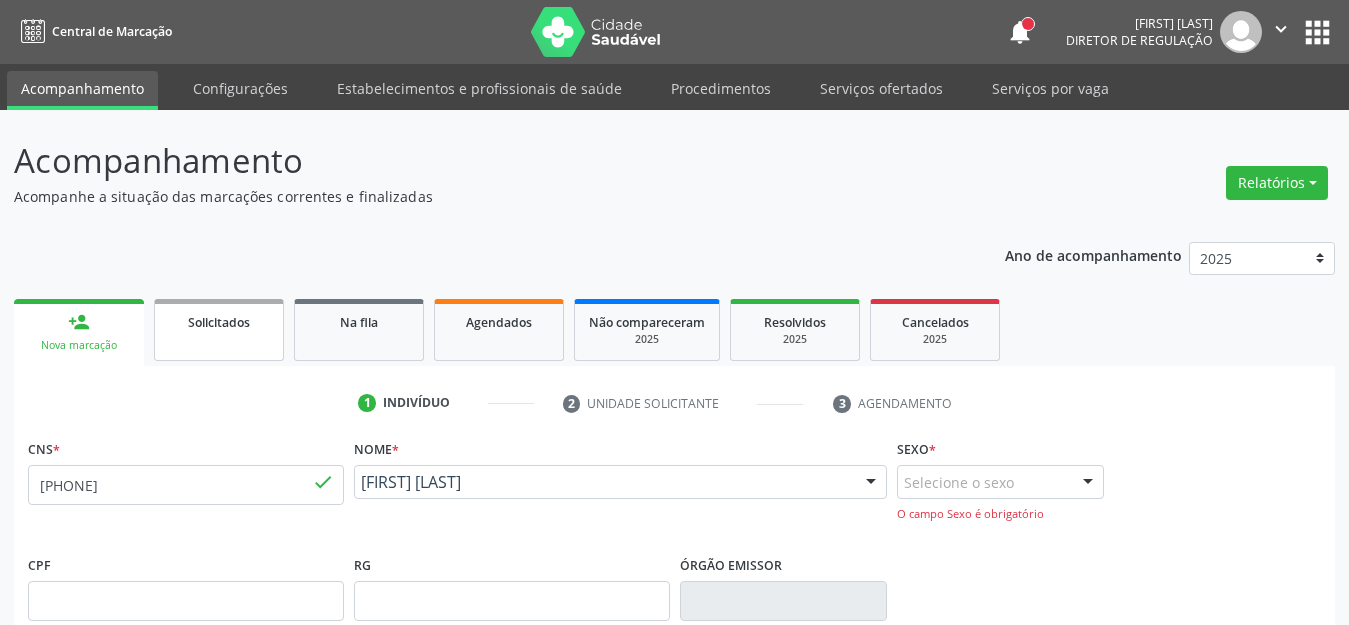 click on "Solicitados" at bounding box center [219, 330] 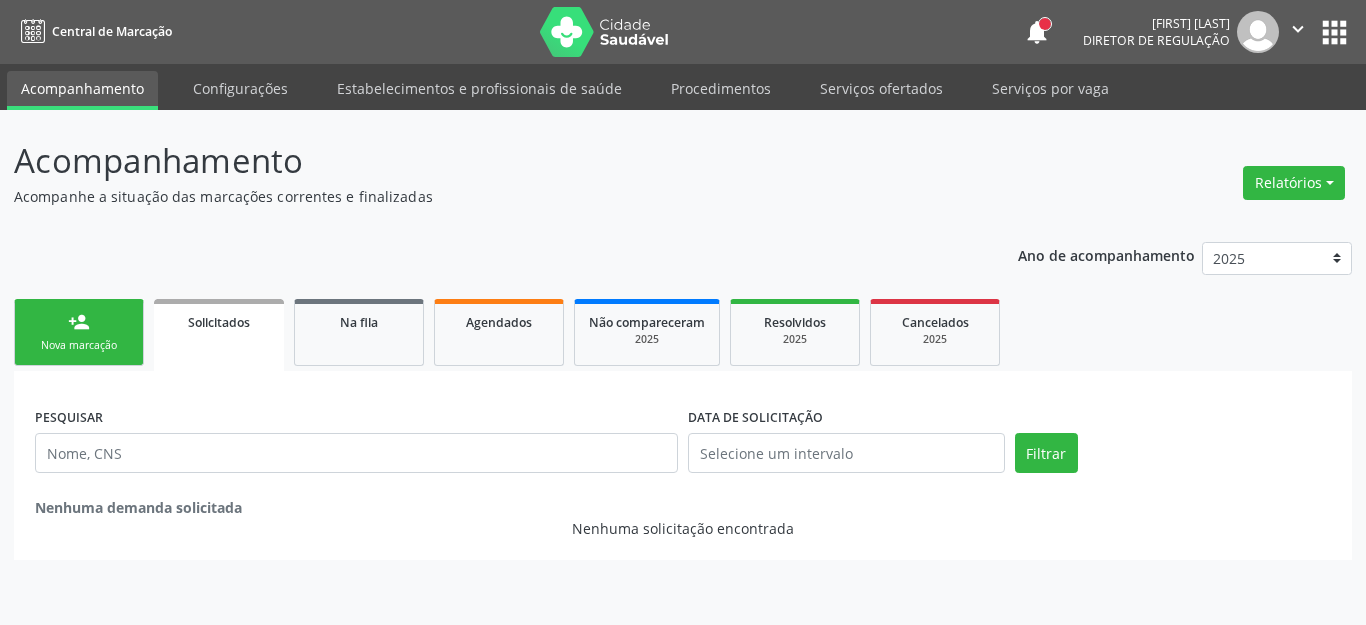 click on "person_add
Nova marcação" at bounding box center [79, 332] 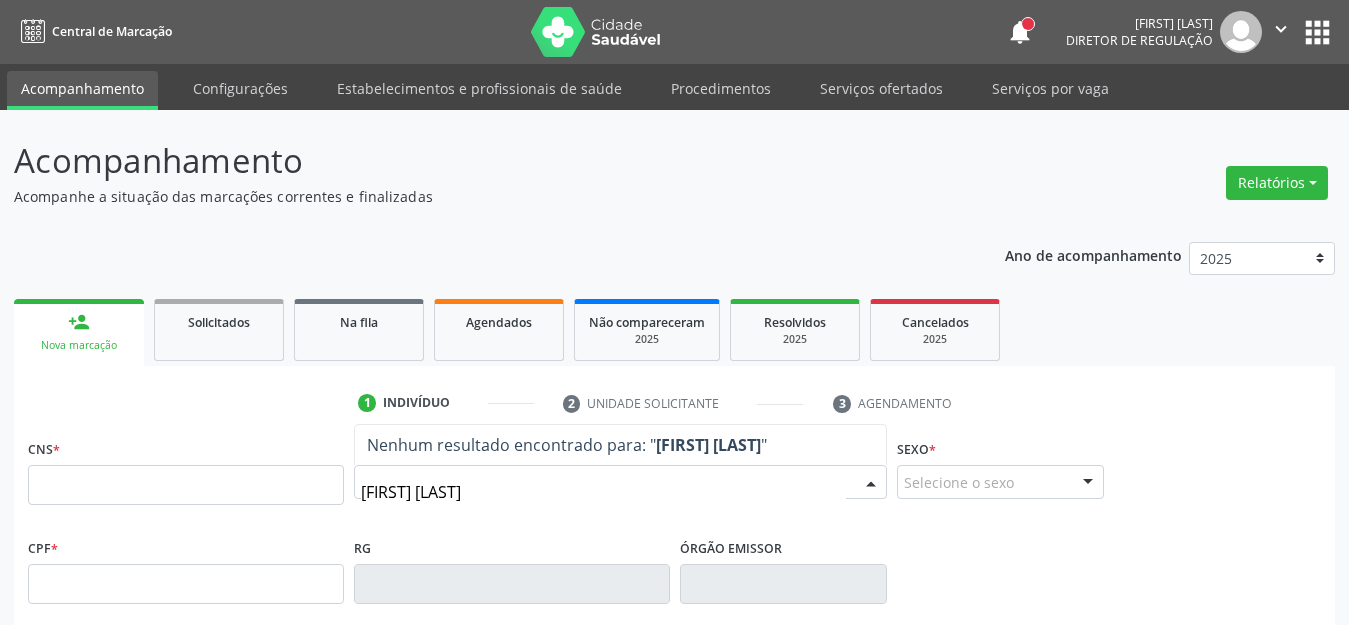 type on "[FIRST] [LAST]" 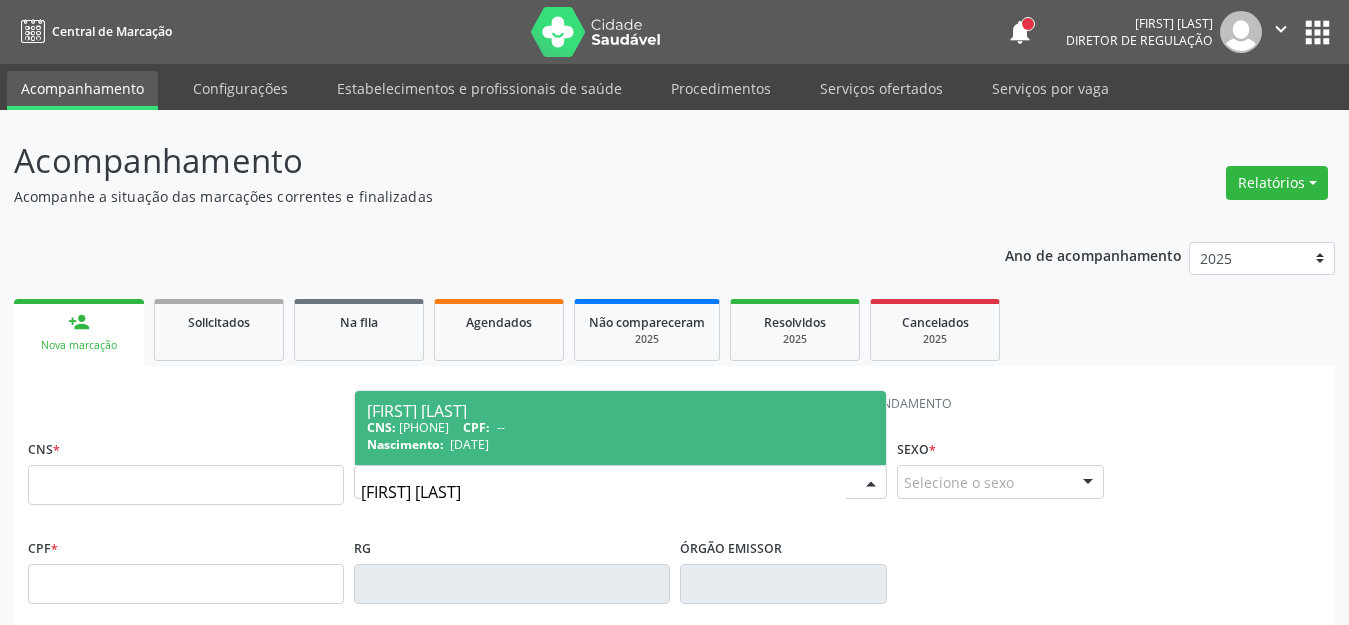 click on "[FIRST] [LAST]" at bounding box center [620, 411] 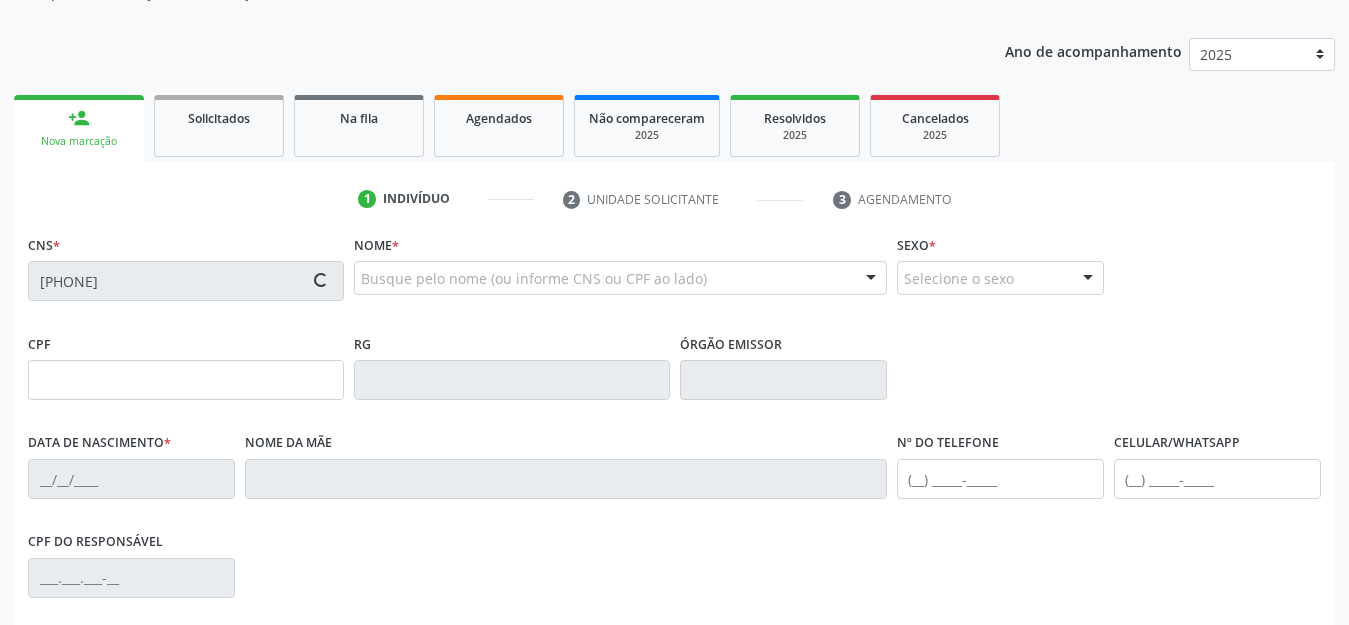 type on "[DATE]" 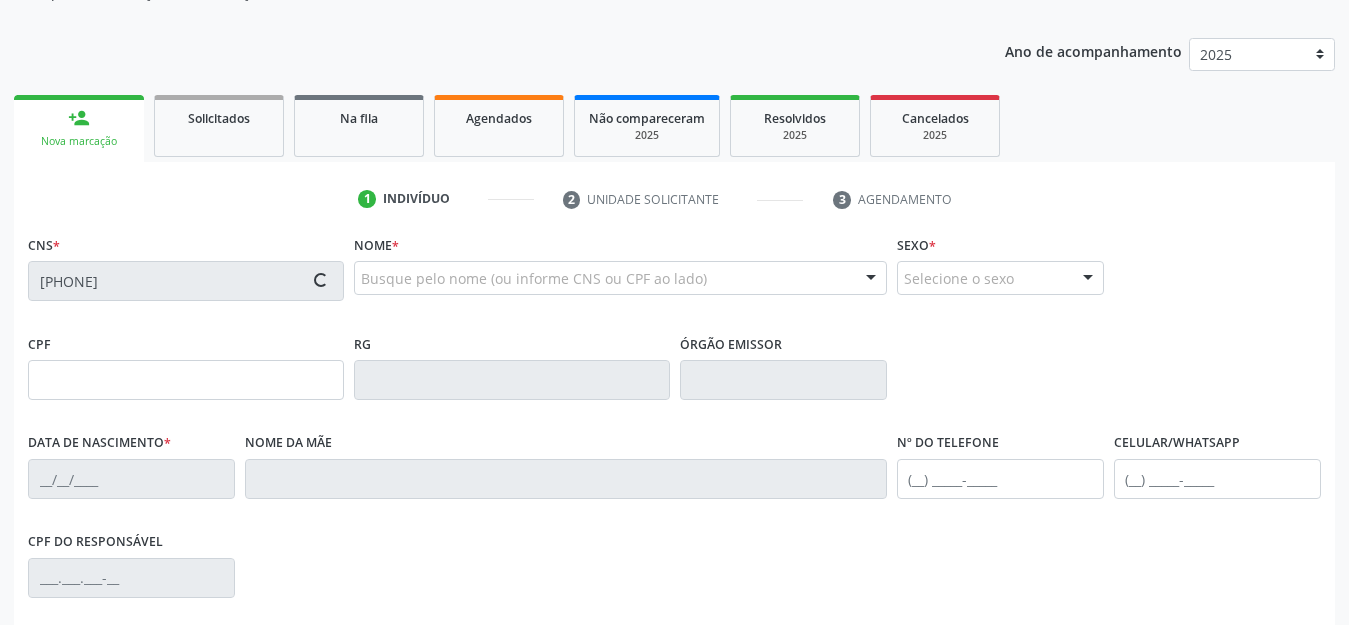 type on "S/N" 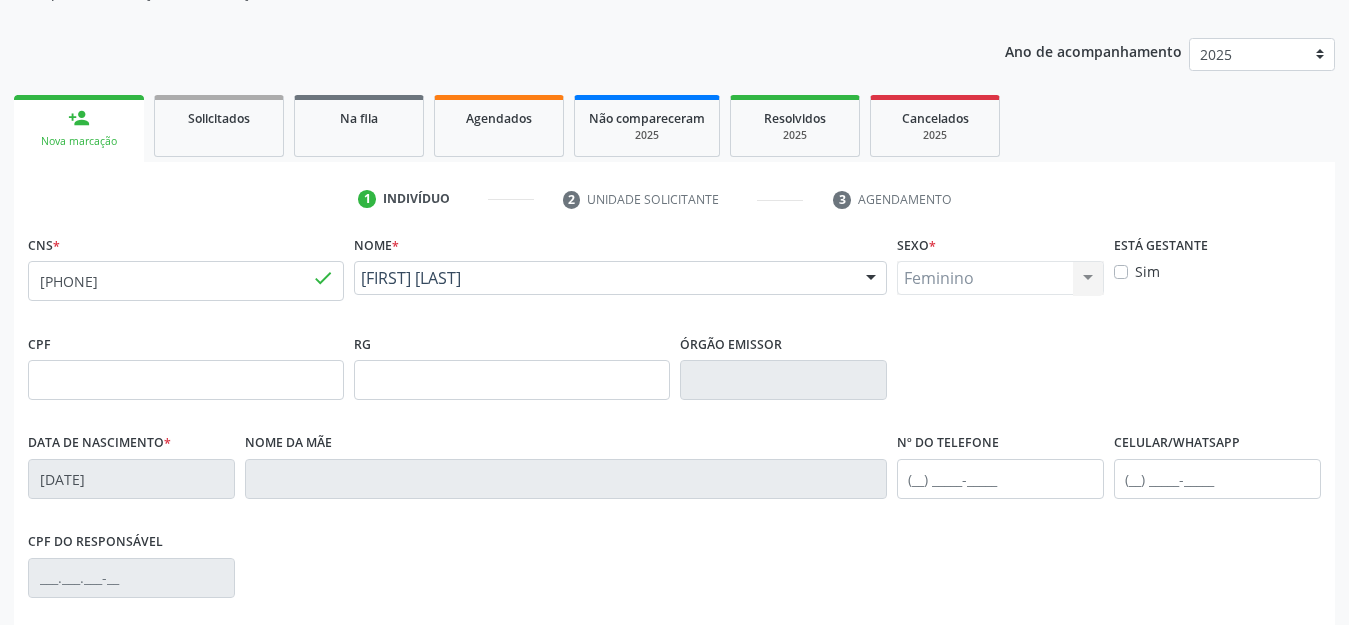 scroll, scrollTop: 459, scrollLeft: 0, axis: vertical 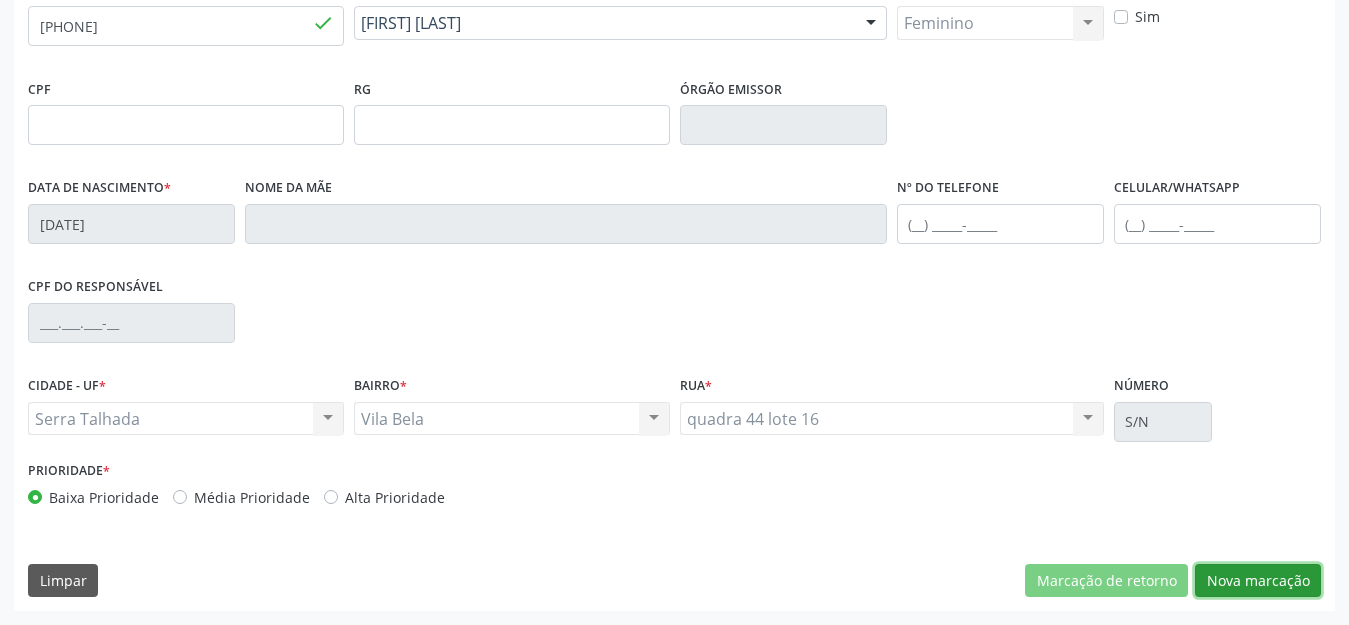 click on "Nova marcação" at bounding box center [1258, 581] 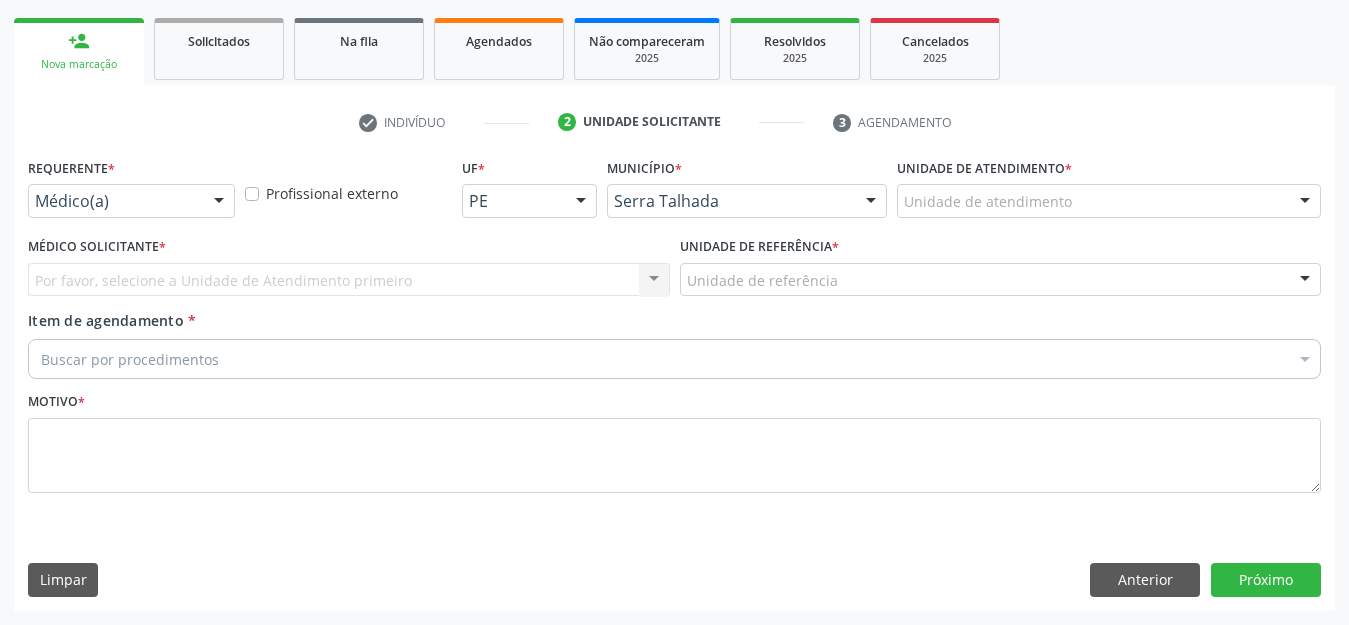 scroll, scrollTop: 281, scrollLeft: 0, axis: vertical 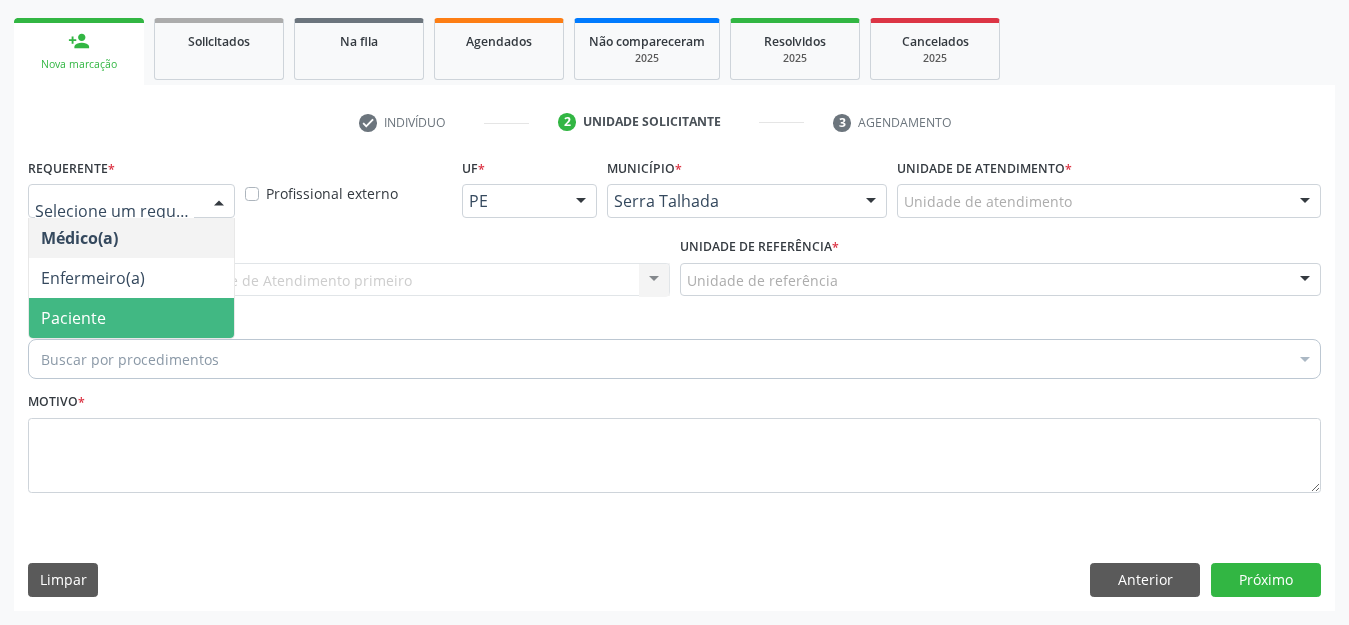 click on "Paciente" at bounding box center (131, 318) 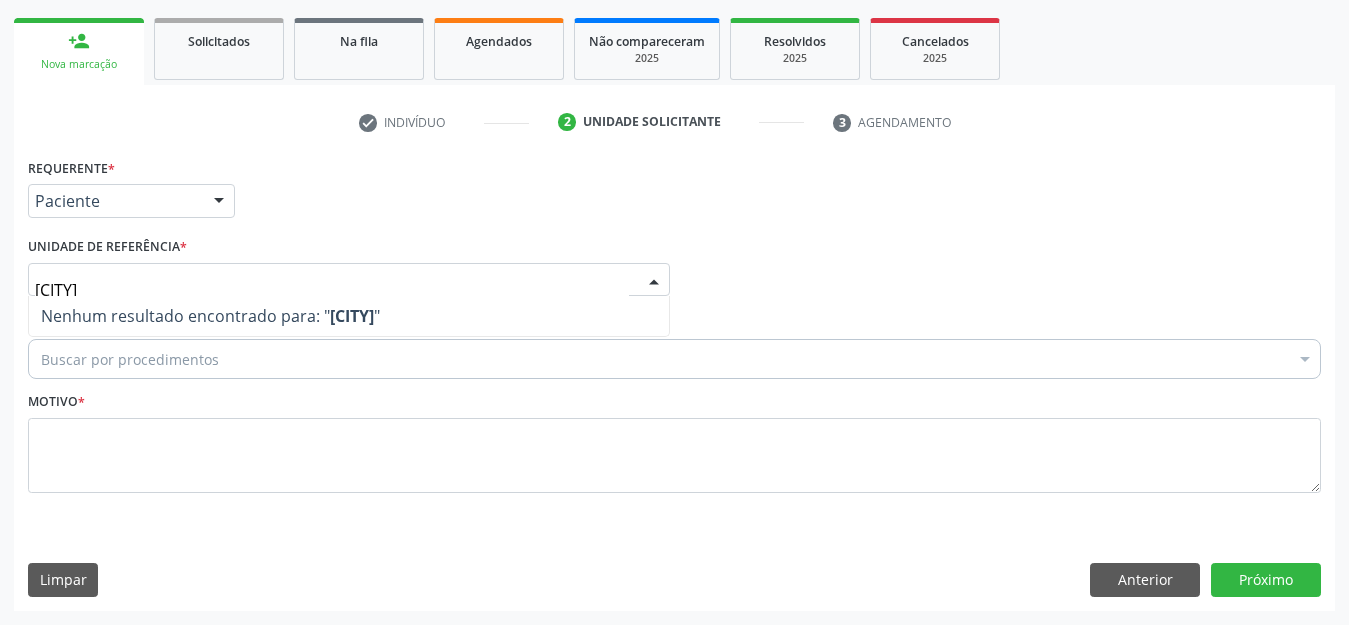 type on "vila be" 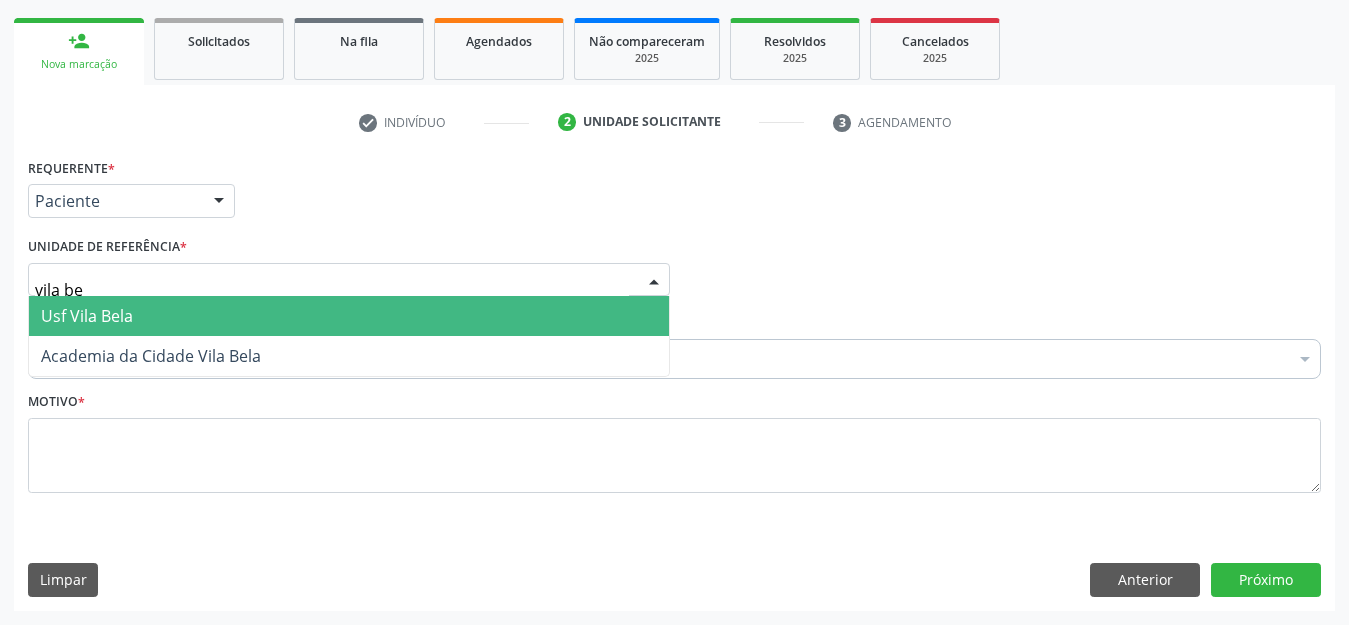 click on "Usf Vila Bela" at bounding box center (349, 316) 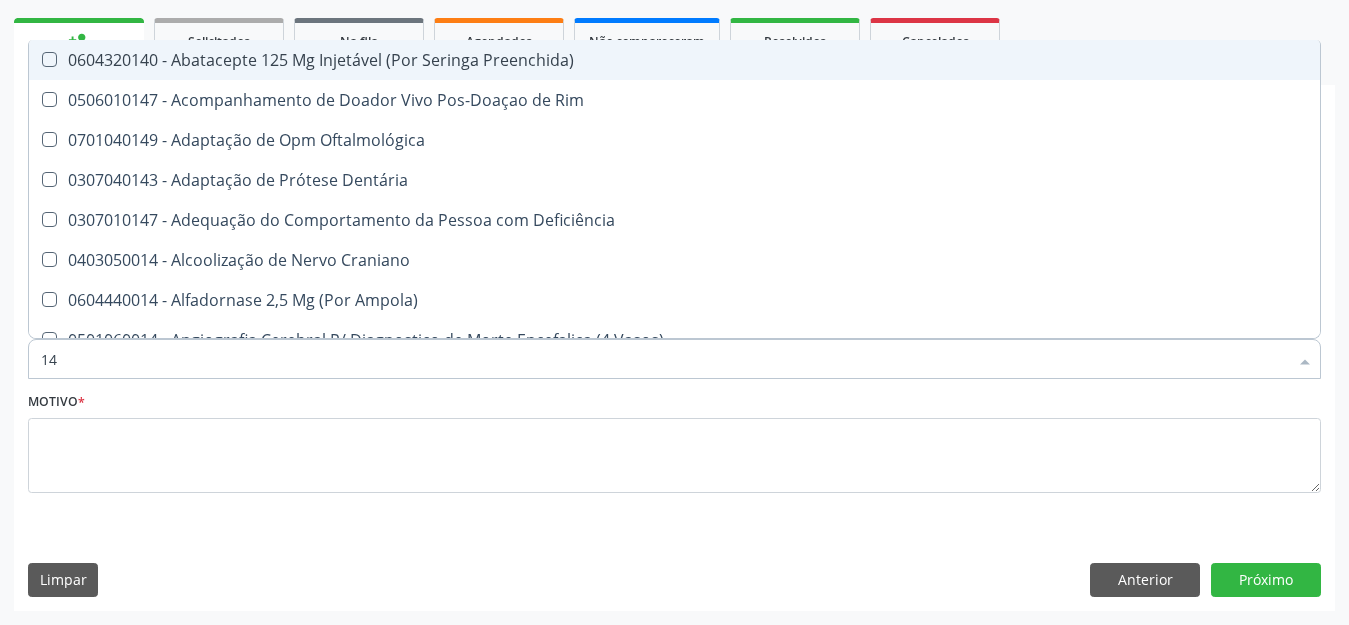 type on "143" 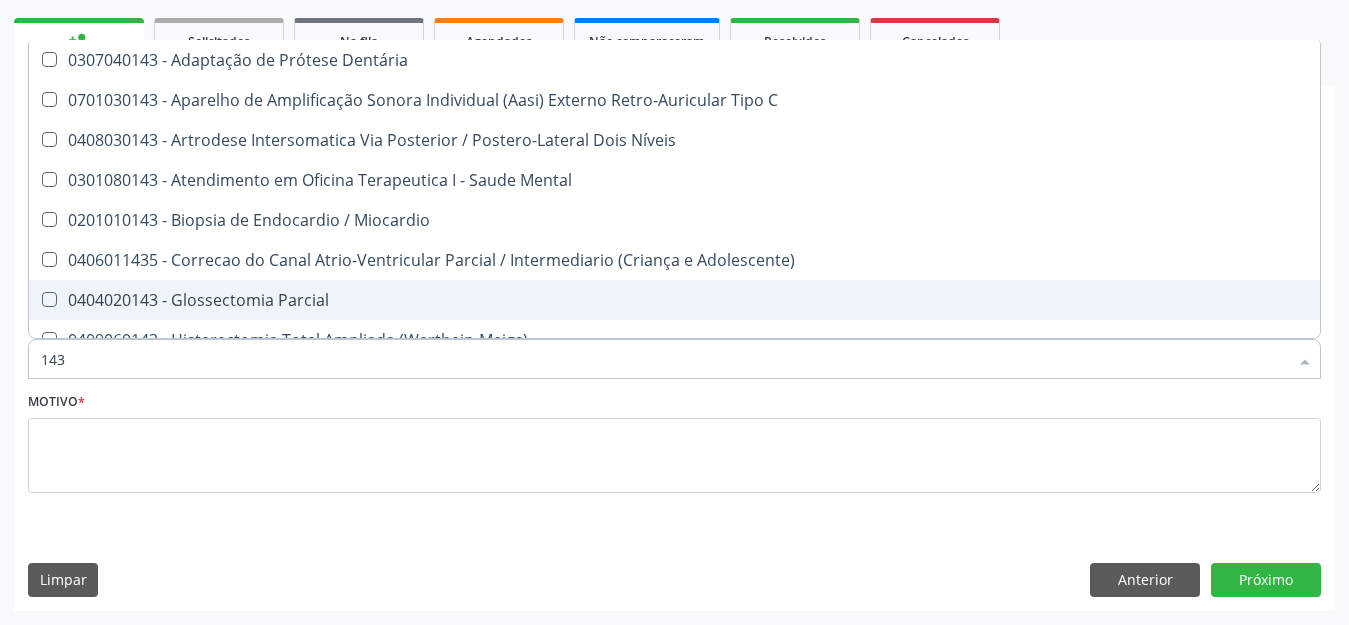 scroll, scrollTop: 422, scrollLeft: 0, axis: vertical 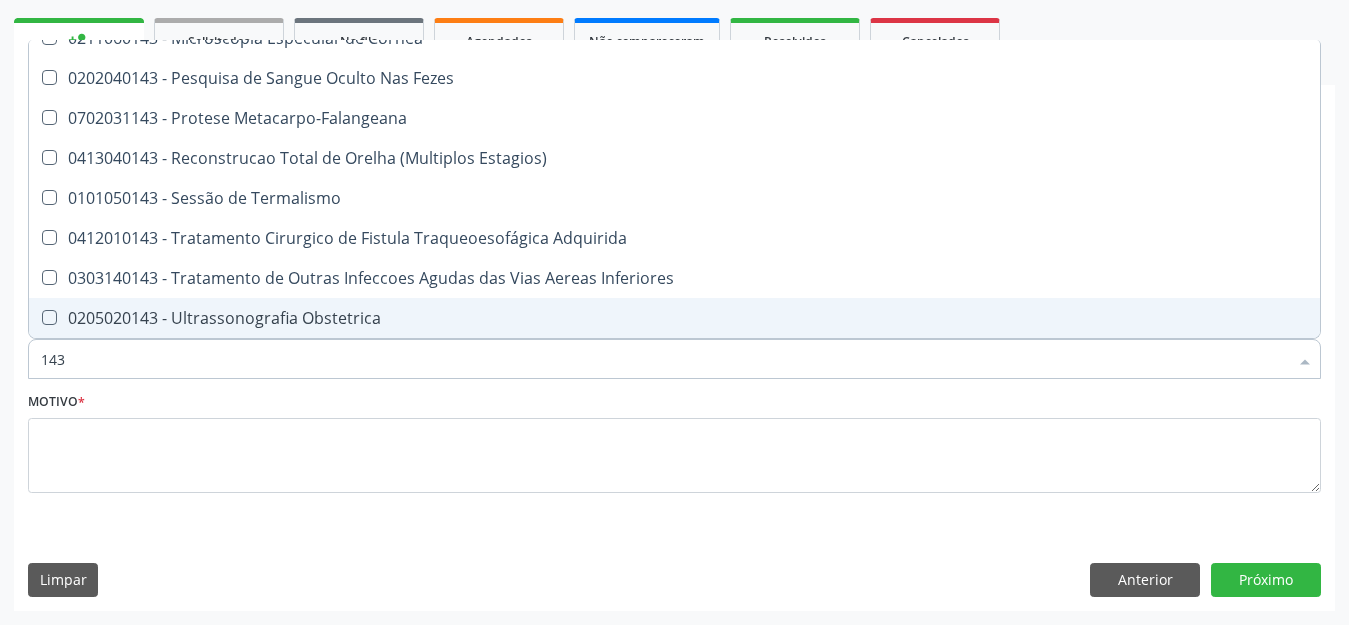 click on "0205020143 - Ultrassonografia Obstetrica" at bounding box center (674, 318) 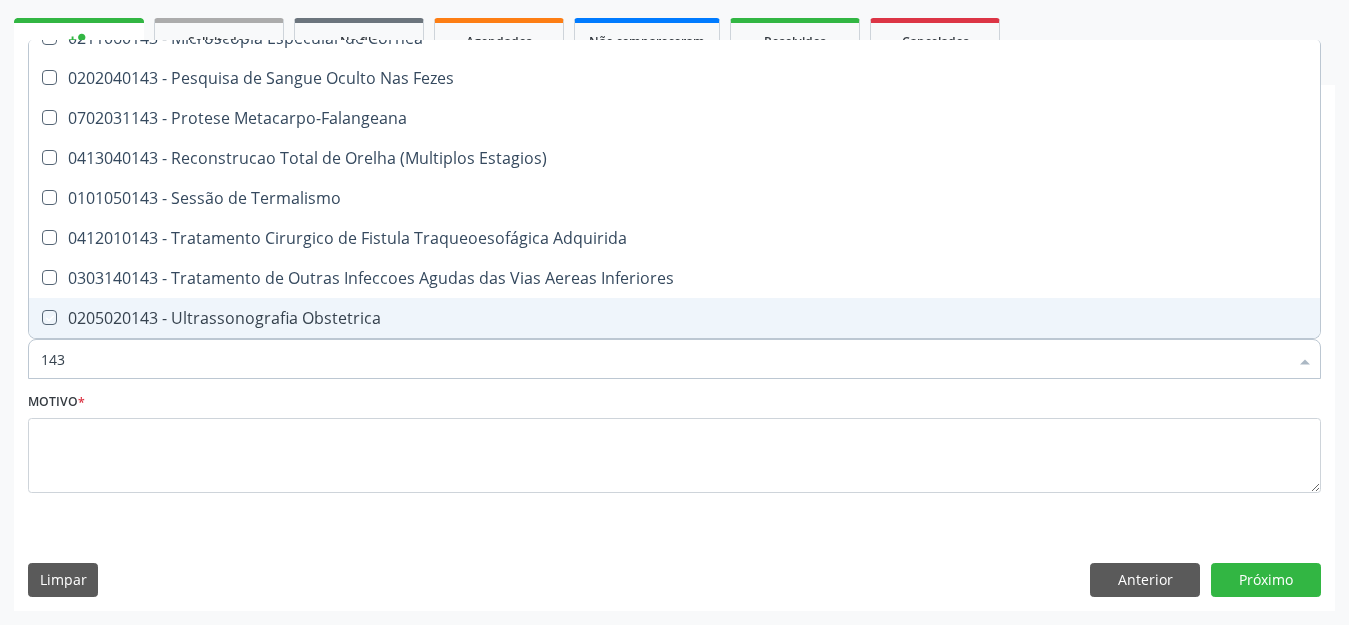 checkbox on "true" 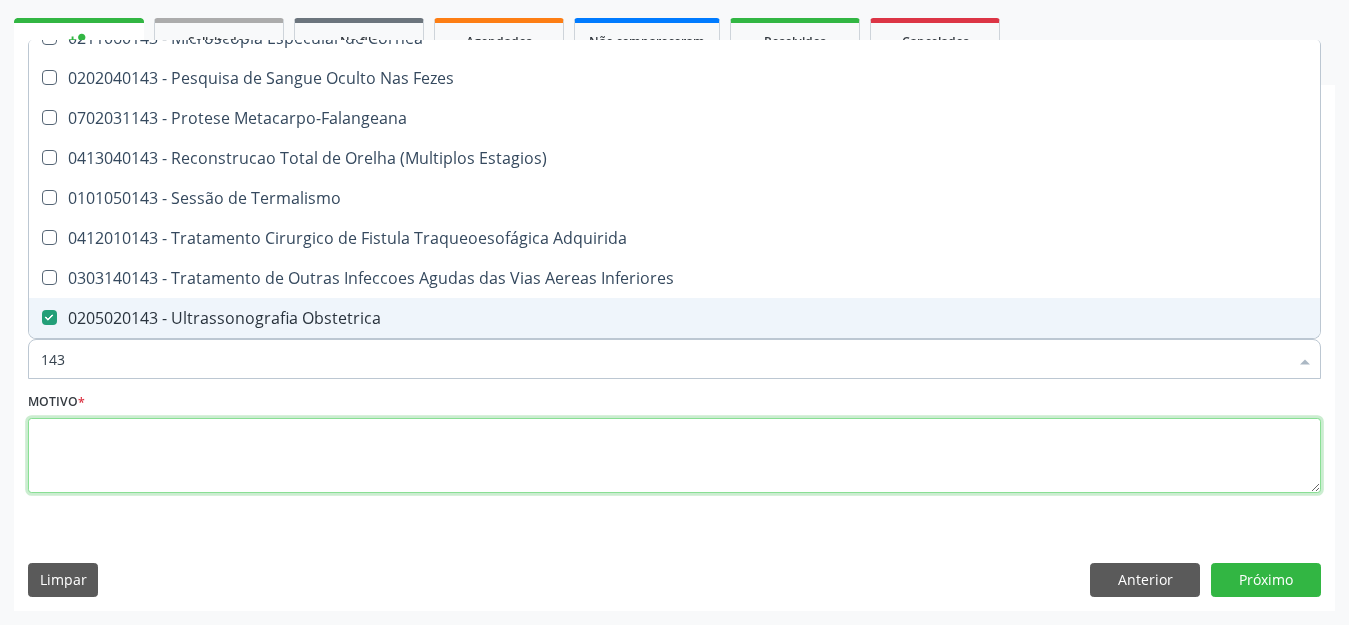 click at bounding box center [674, 456] 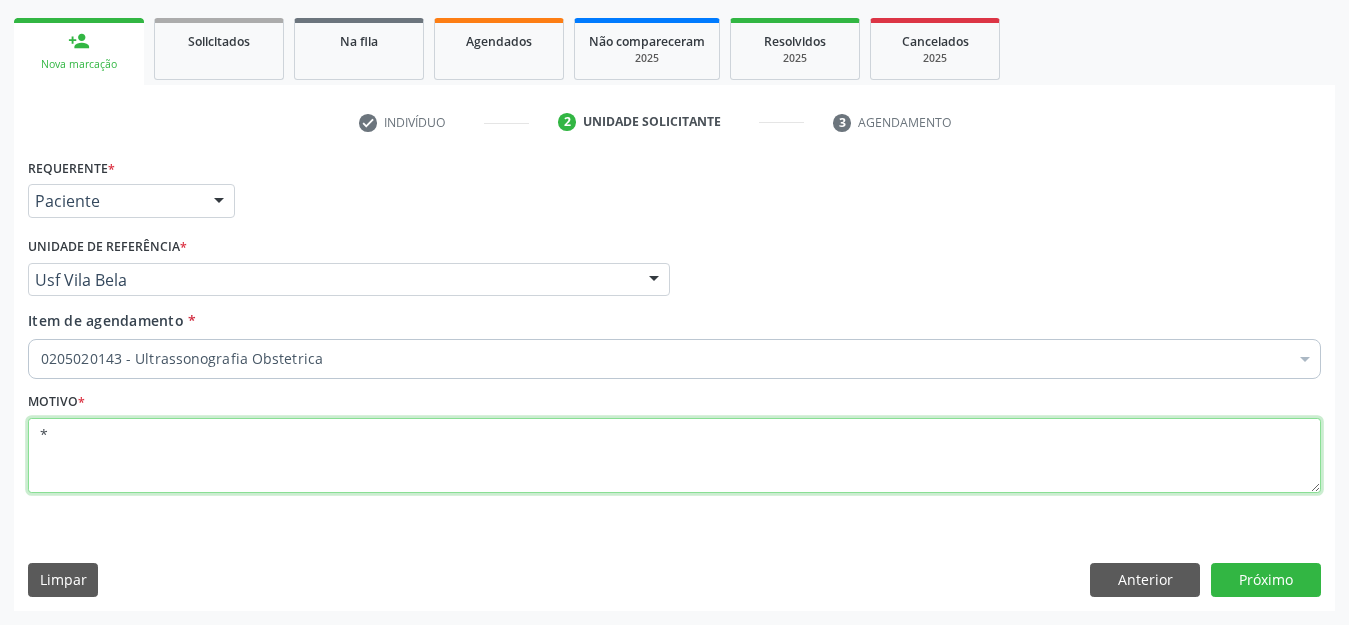 scroll, scrollTop: 0, scrollLeft: 0, axis: both 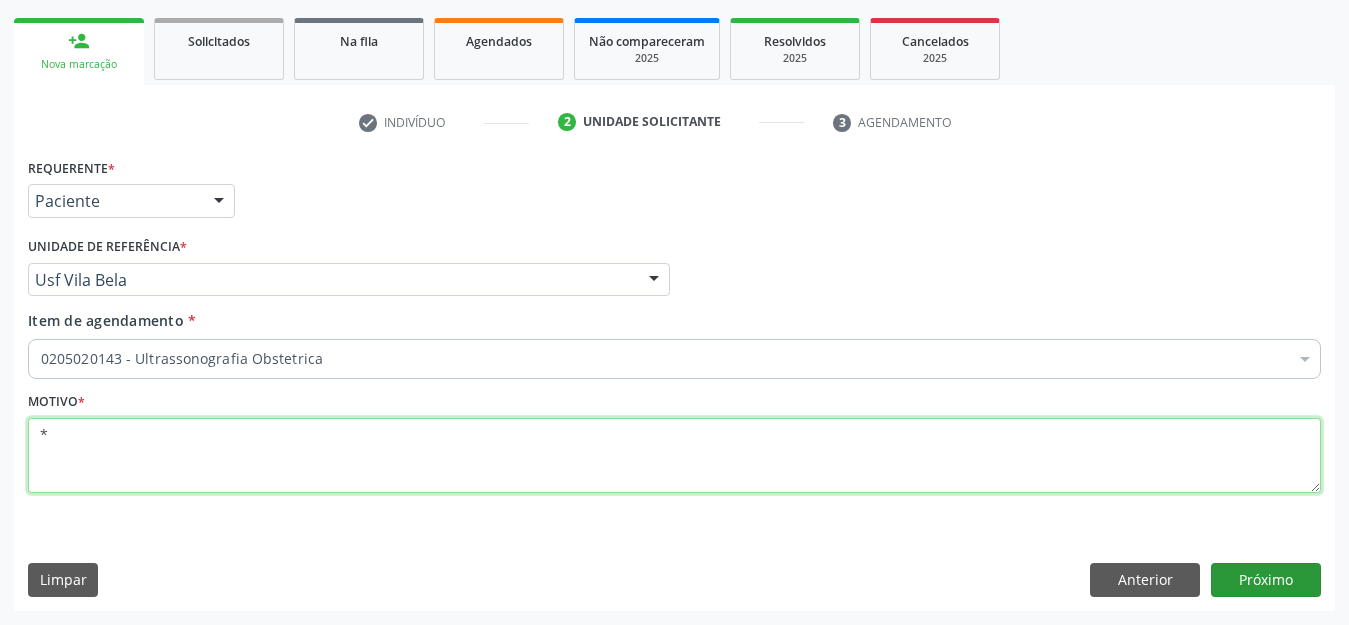 type on "*" 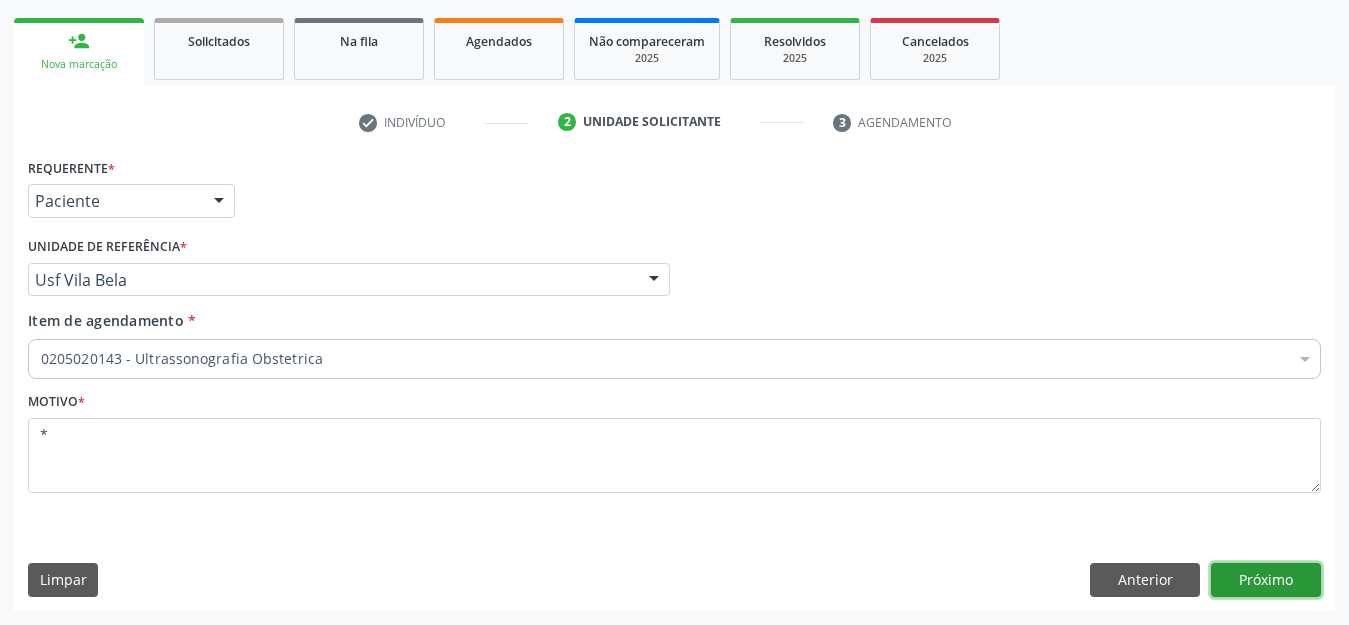 click on "Próximo" at bounding box center (1266, 580) 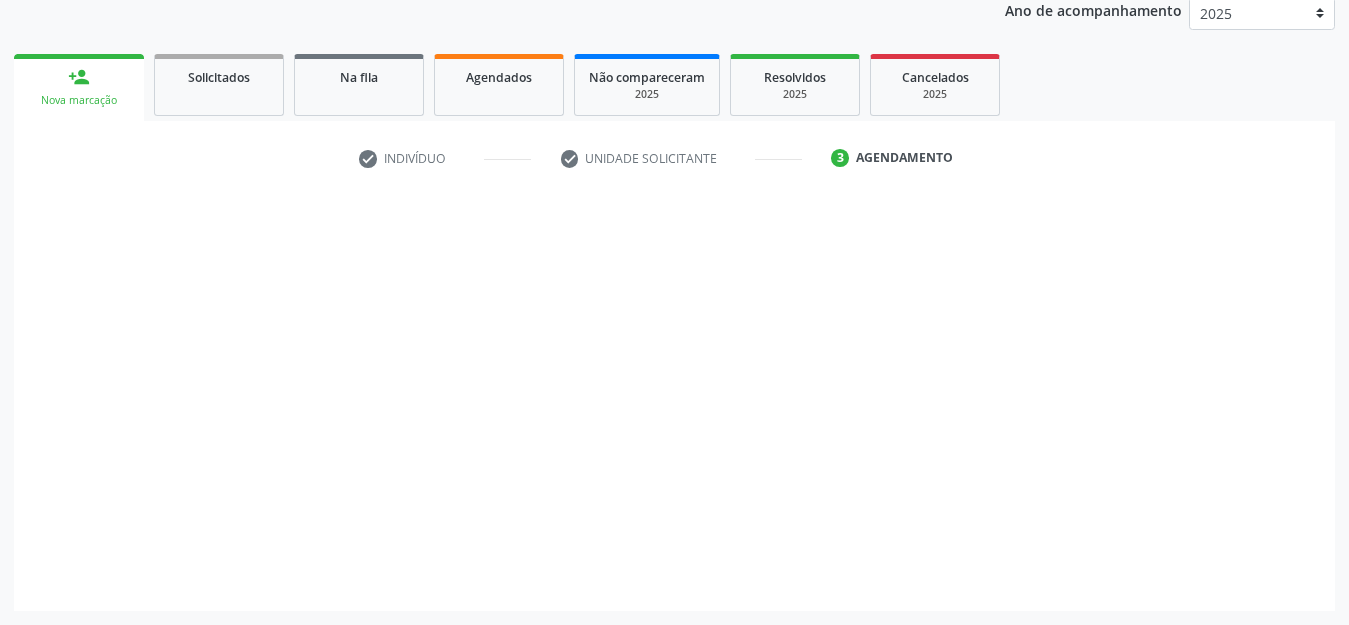 scroll, scrollTop: 245, scrollLeft: 0, axis: vertical 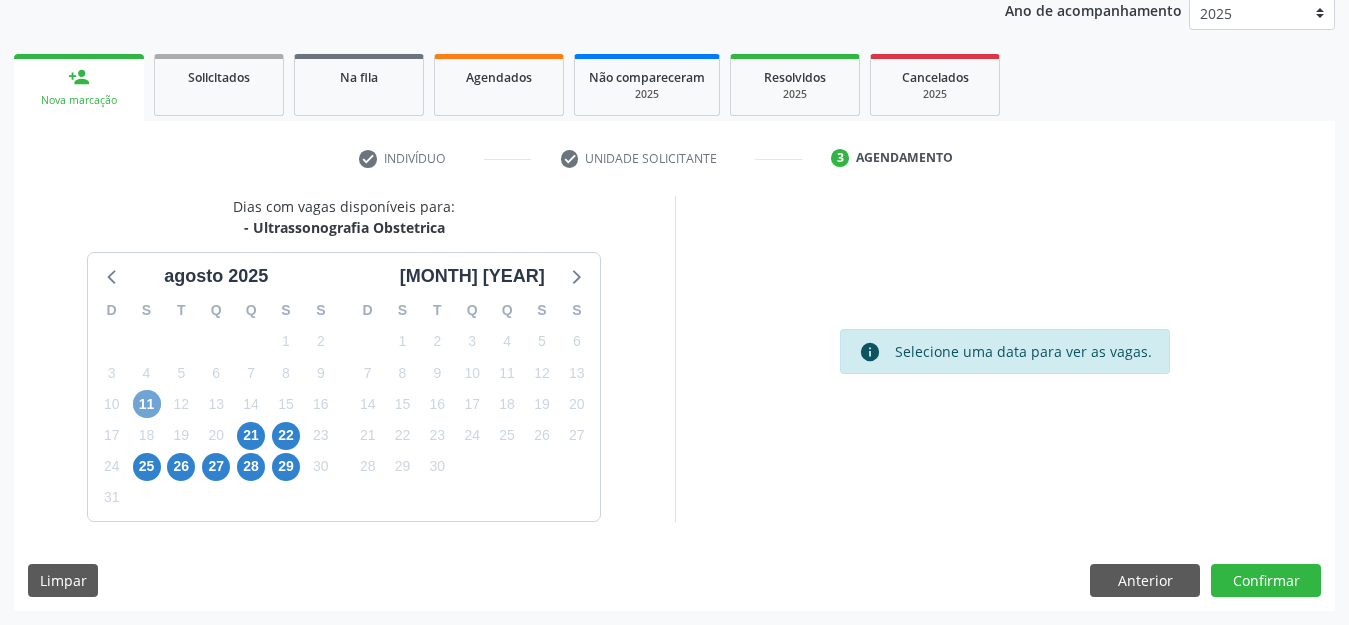 click on "11" at bounding box center (147, 404) 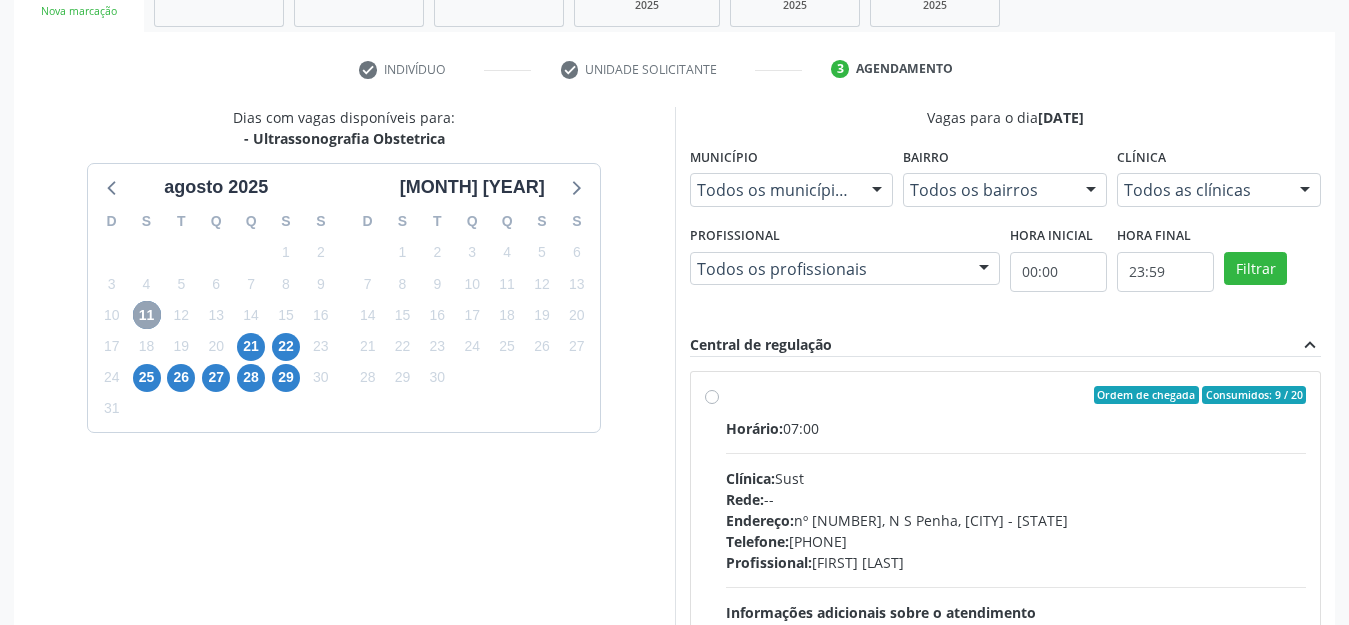 scroll, scrollTop: 449, scrollLeft: 0, axis: vertical 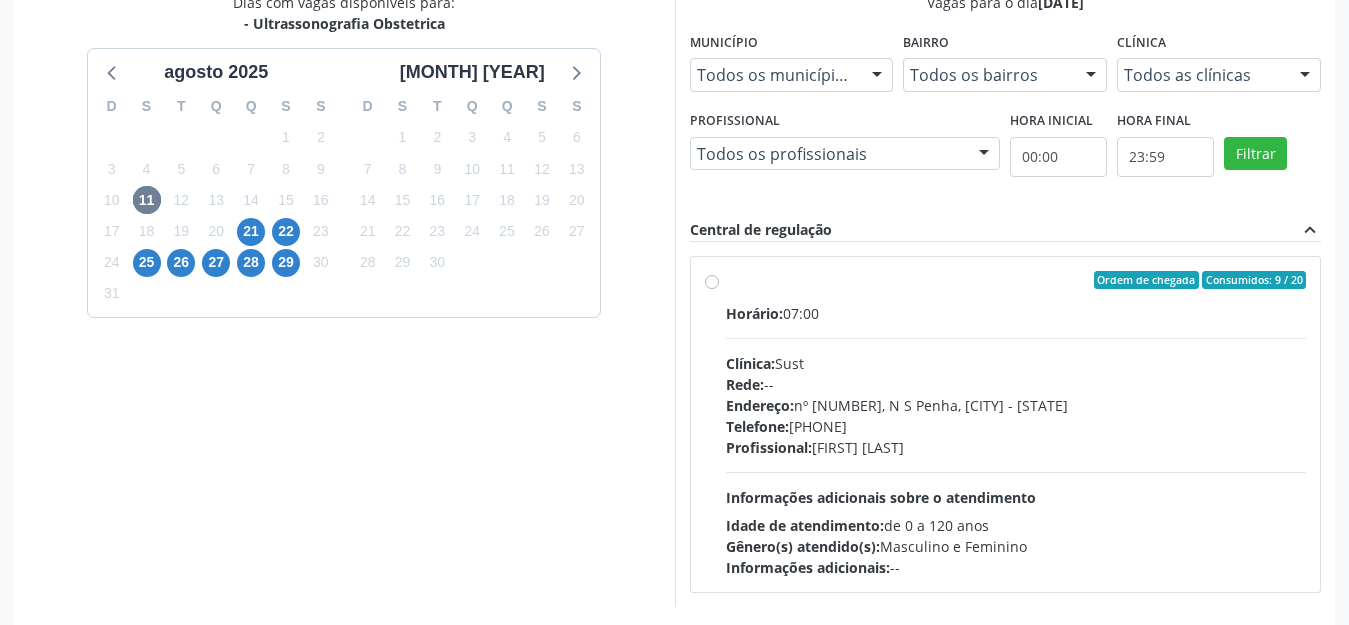 click on "Ordem de chegada
Consumidos: 9 / 20
Horário:   07:00
Clínica:  Sust
Rede:
--
Endereço:   nº [NUMBER], N S Penha, [CITY] - [STATE]
Telefone:   [PHONE]
Profissional:
[FIRST] [LAST]
Informações adicionais sobre o atendimento
Idade de atendimento:
de 0 a 120 anos
Gênero(s) atendido(s):
Masculino e Feminino
Informações adicionais:
--" at bounding box center (1016, 424) 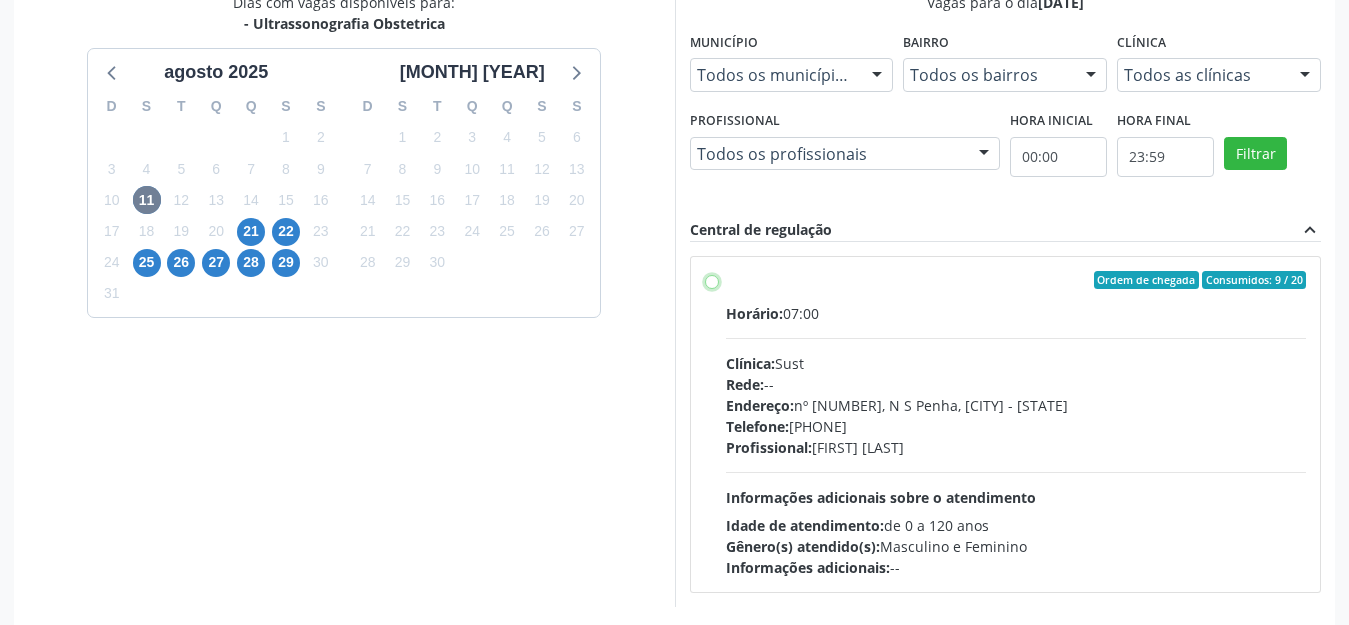 radio on "true" 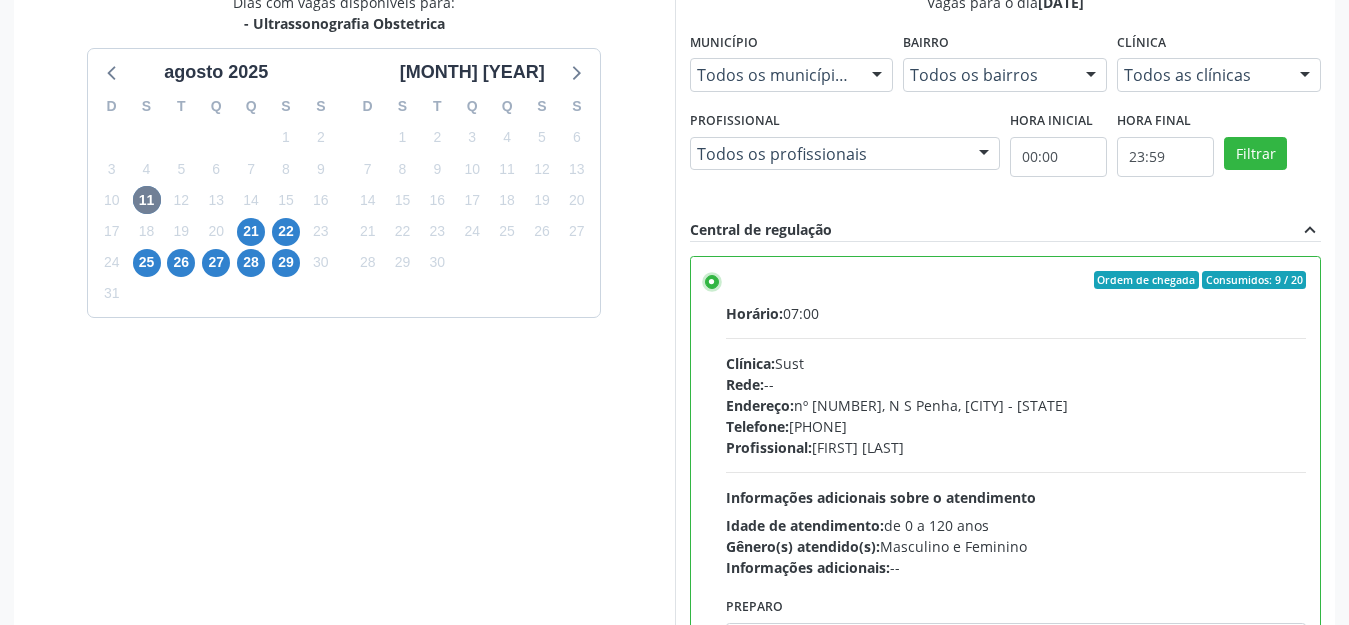 scroll, scrollTop: 570, scrollLeft: 0, axis: vertical 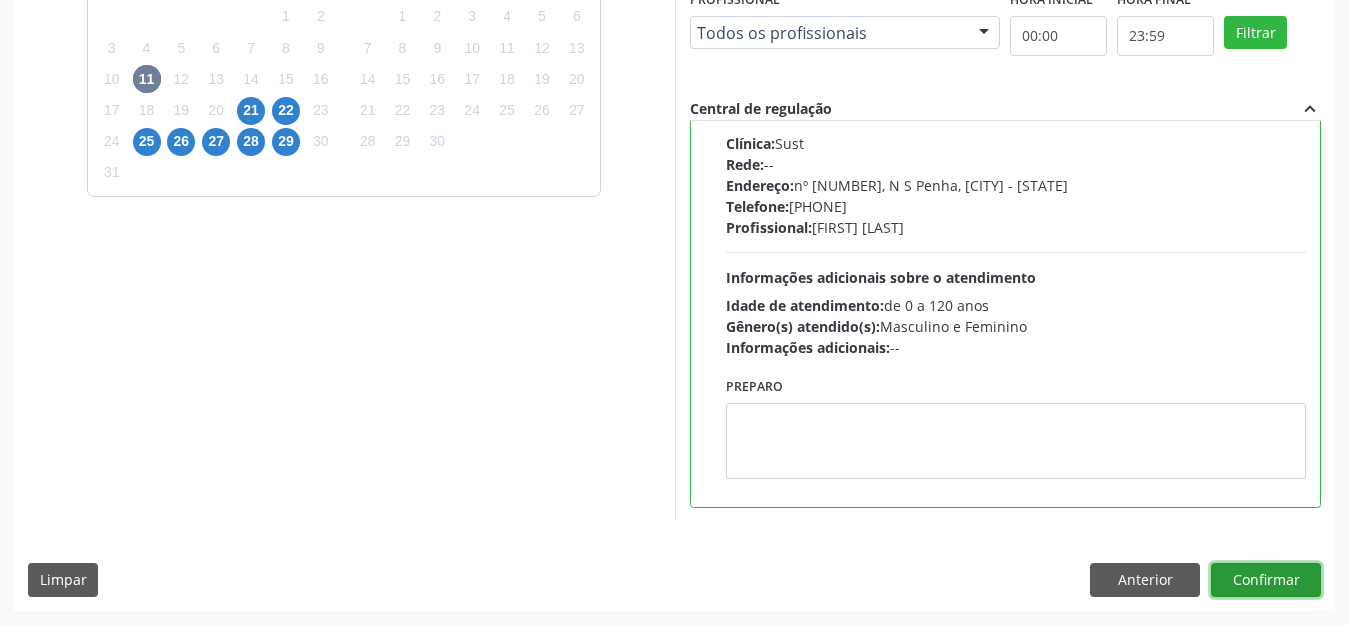 click on "Confirmar" at bounding box center [1266, 580] 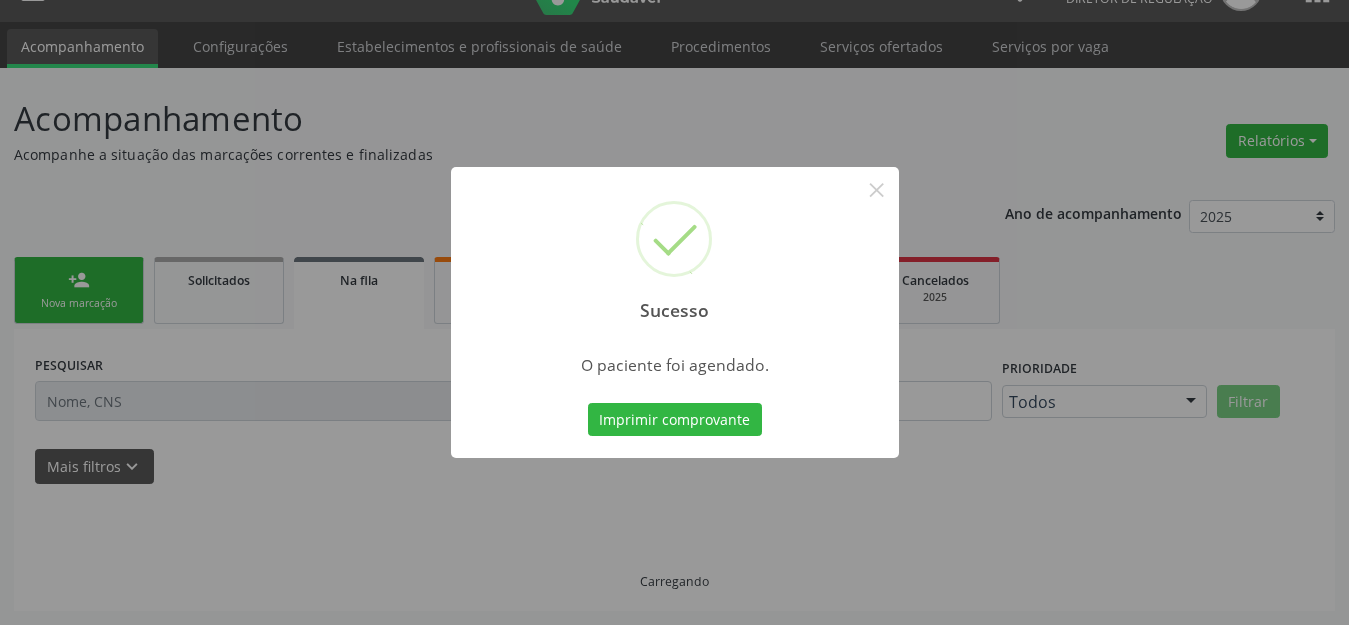 scroll, scrollTop: 42, scrollLeft: 0, axis: vertical 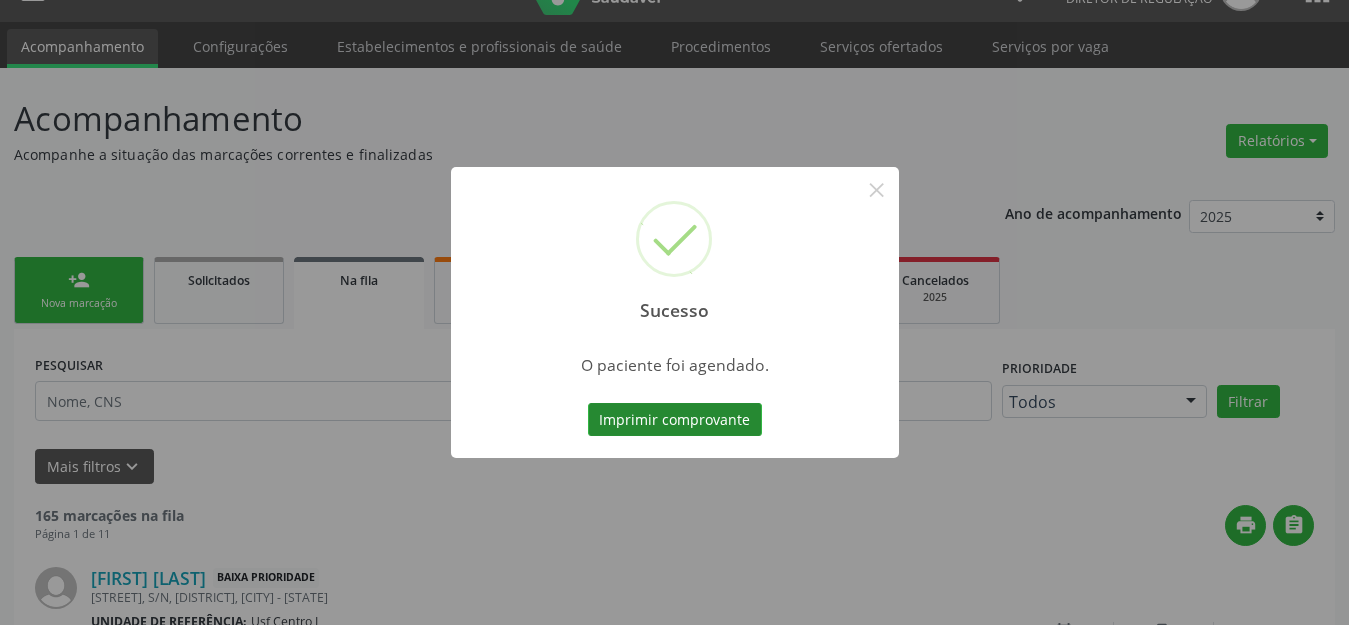 click on "Imprimir comprovante" at bounding box center (675, 420) 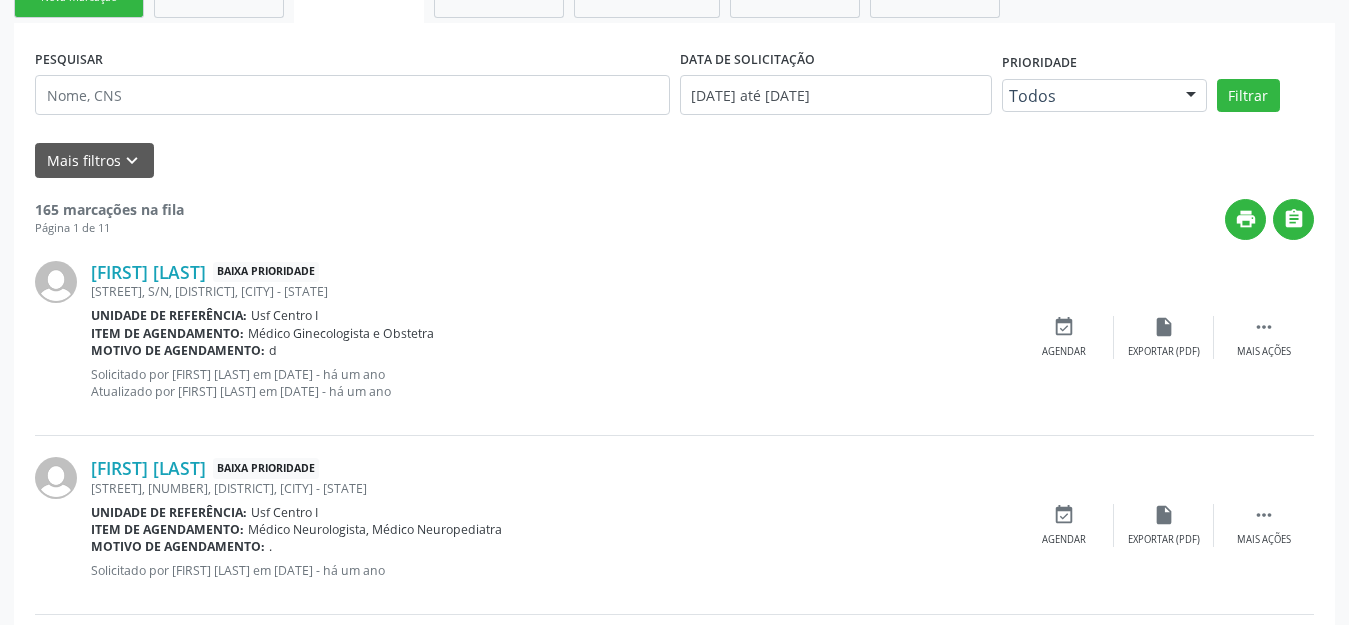 scroll, scrollTop: 0, scrollLeft: 0, axis: both 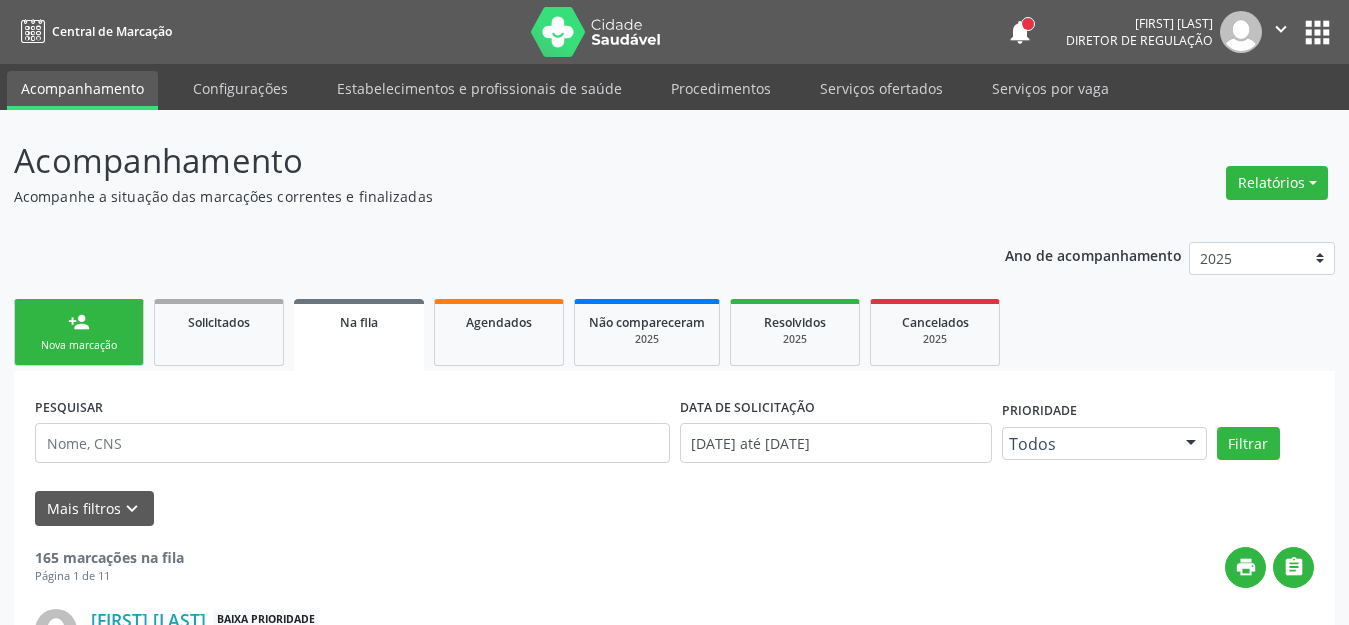click on "apps" at bounding box center (1317, 32) 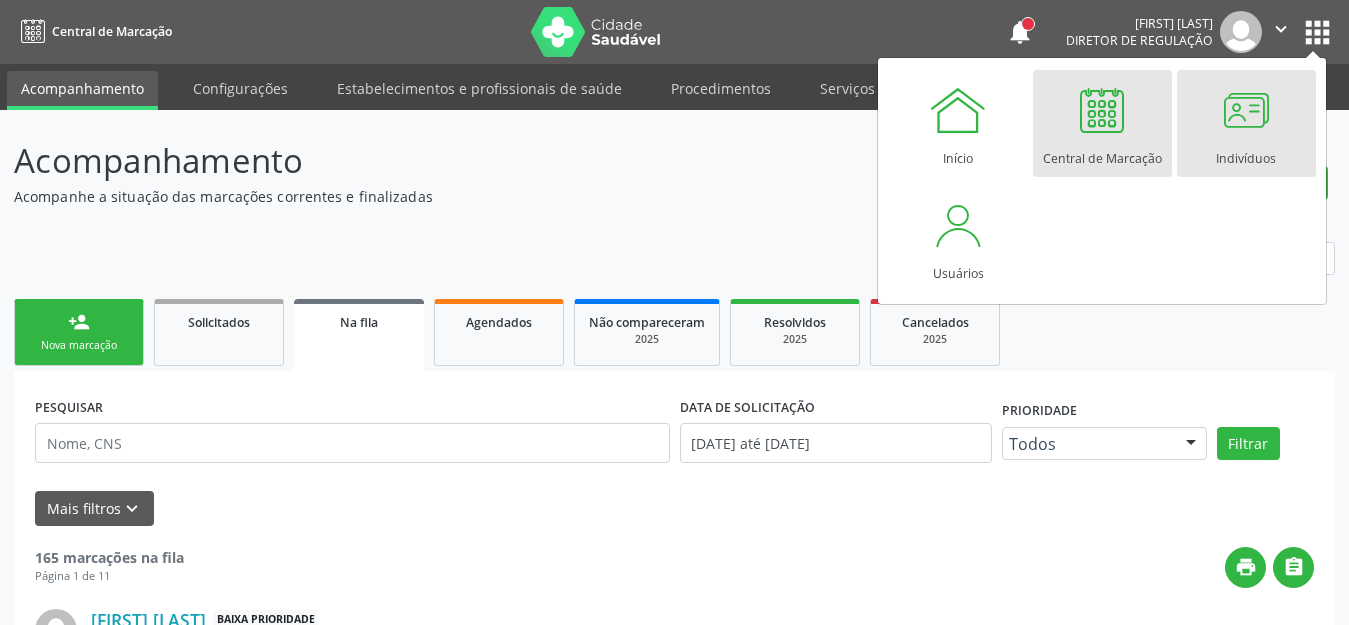 click at bounding box center (1246, 110) 